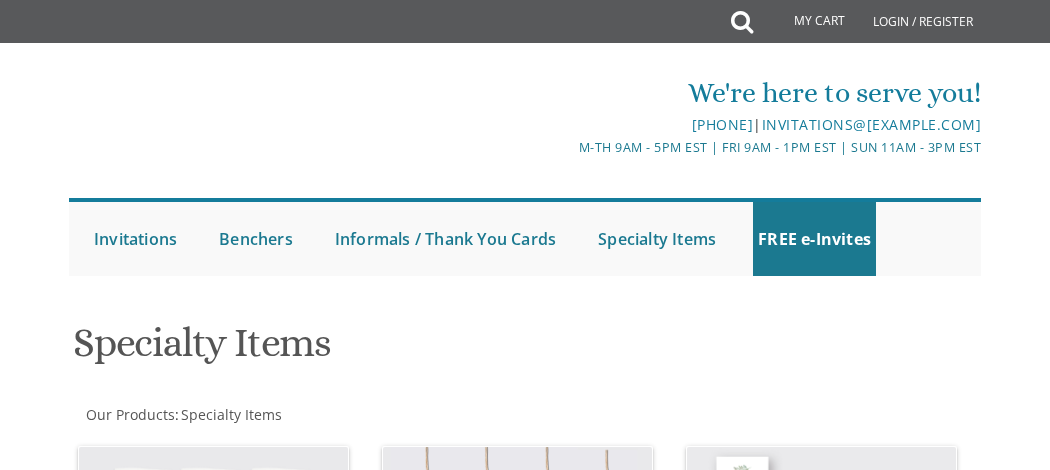 scroll, scrollTop: 0, scrollLeft: 0, axis: both 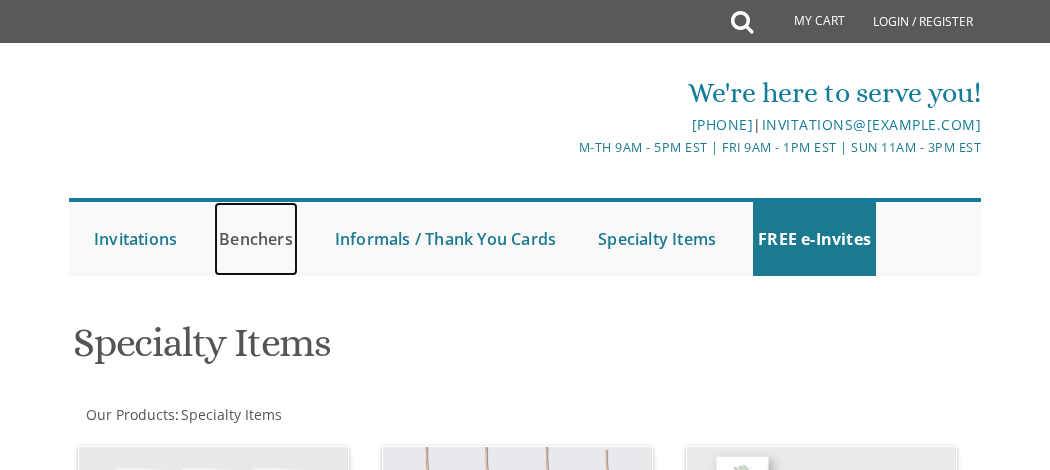 click on "Benchers" at bounding box center (256, 239) 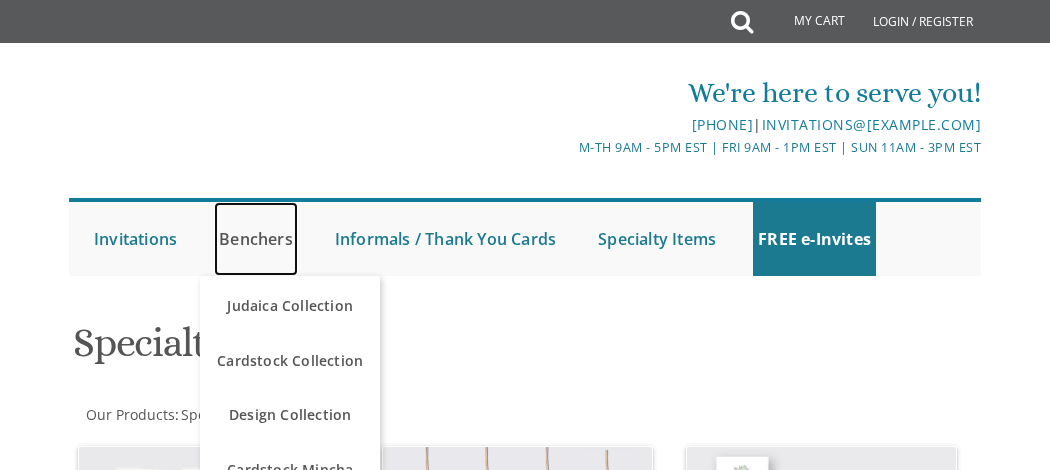 scroll, scrollTop: 0, scrollLeft: 0, axis: both 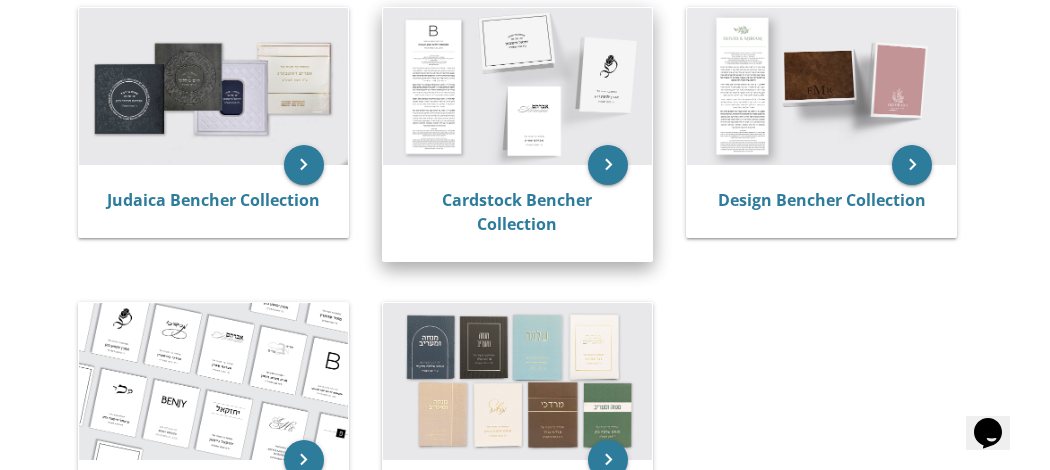 click at bounding box center [517, 86] 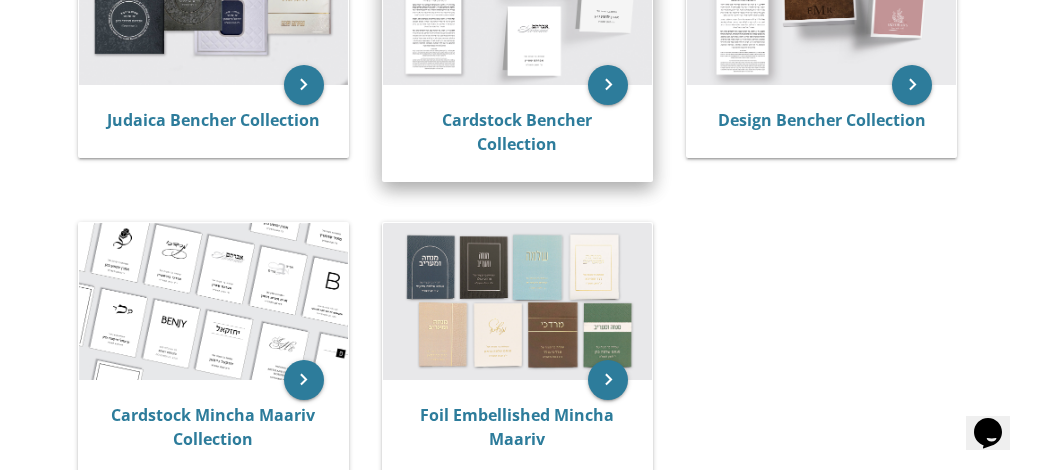 scroll, scrollTop: 559, scrollLeft: 0, axis: vertical 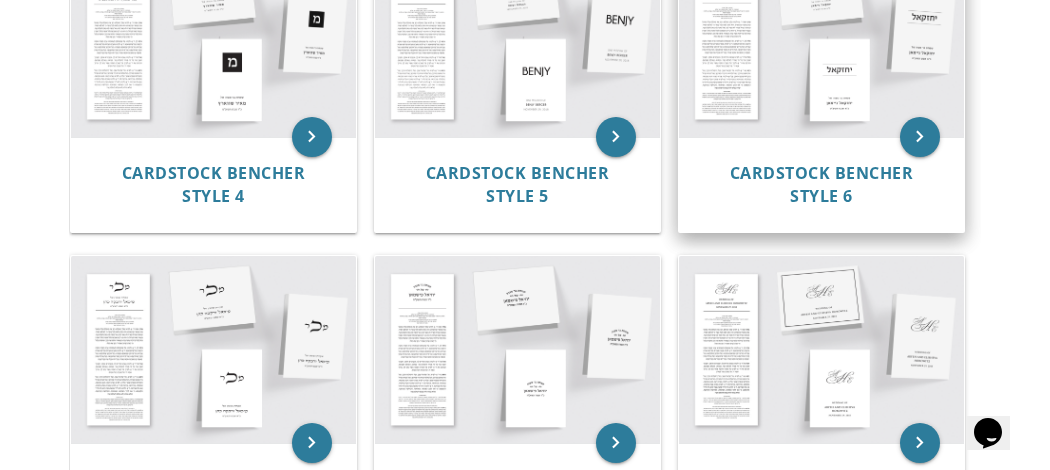 click at bounding box center (821, 44) 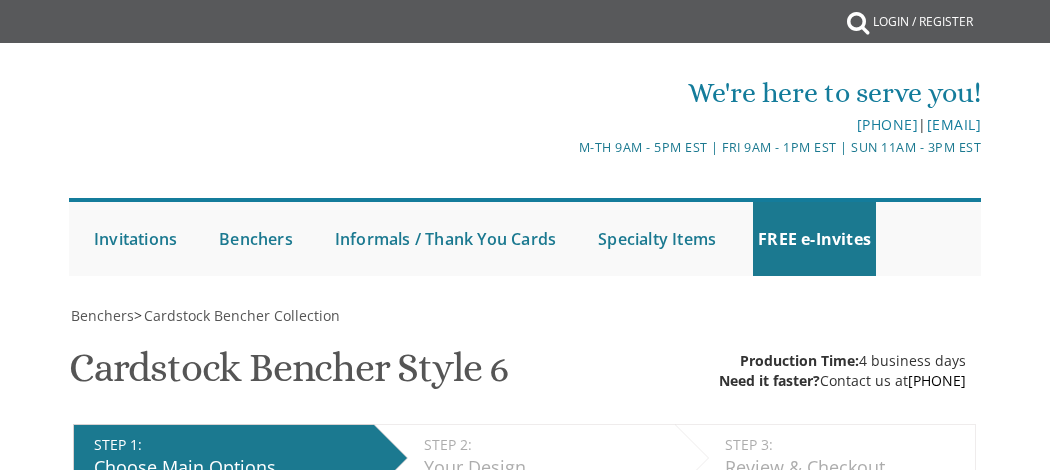scroll, scrollTop: 0, scrollLeft: 0, axis: both 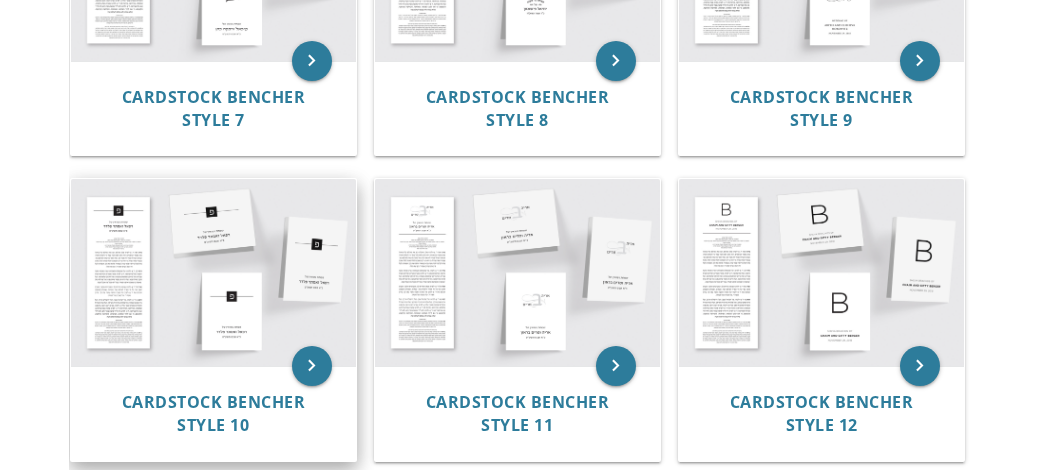 click at bounding box center (213, 272) 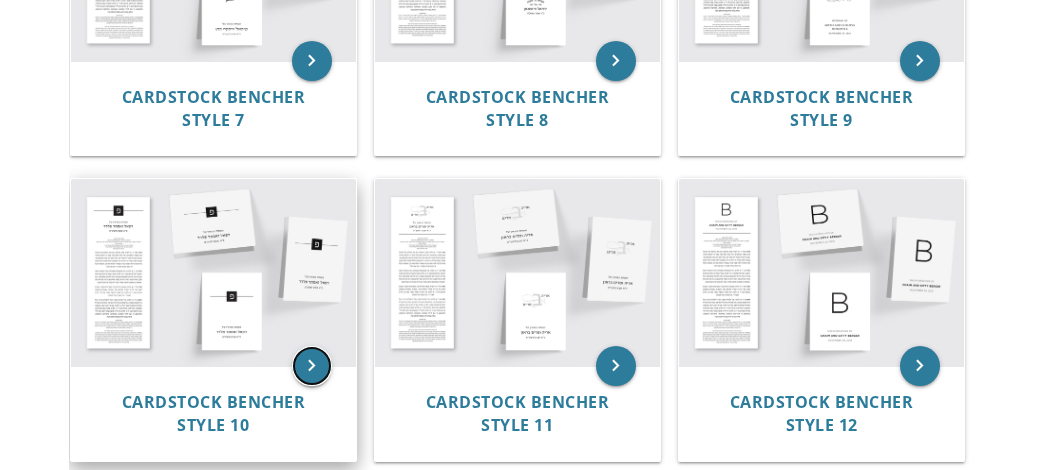 click on "keyboard_arrow_right" at bounding box center (312, 366) 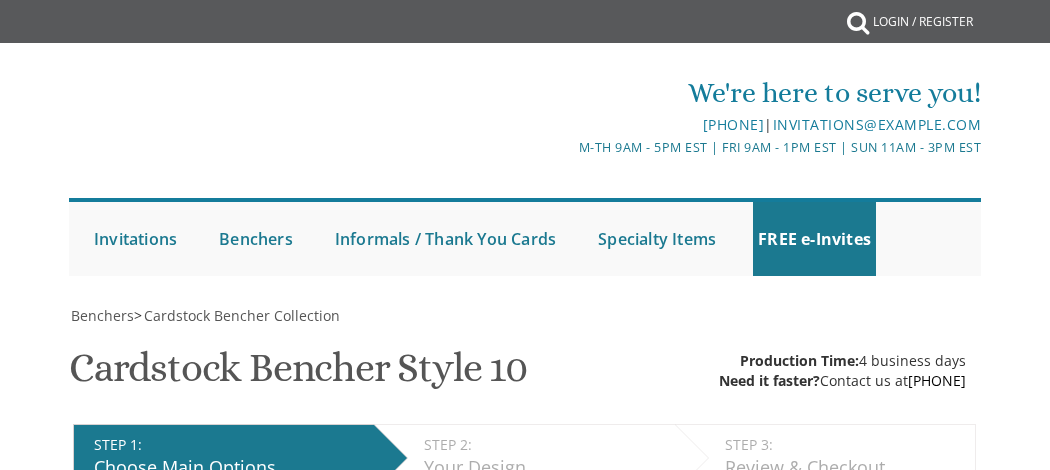 scroll, scrollTop: 0, scrollLeft: 0, axis: both 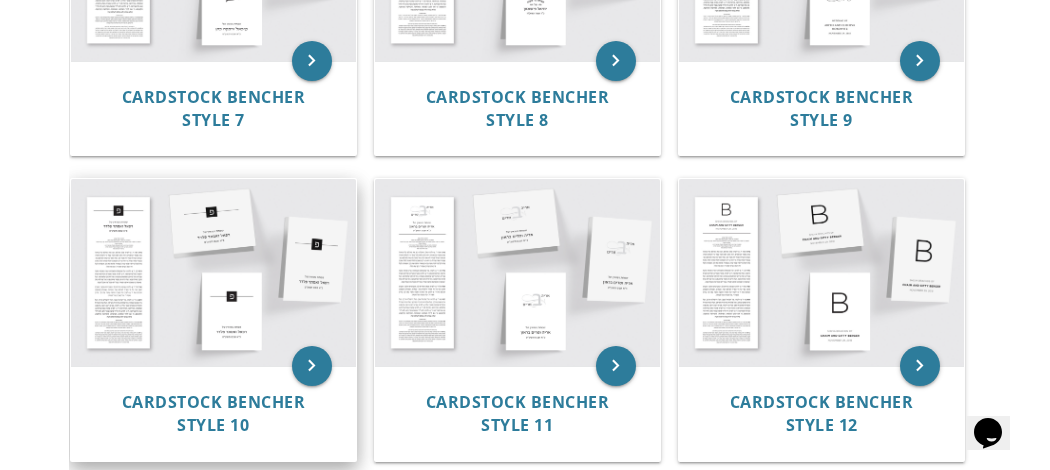 click at bounding box center [213, 272] 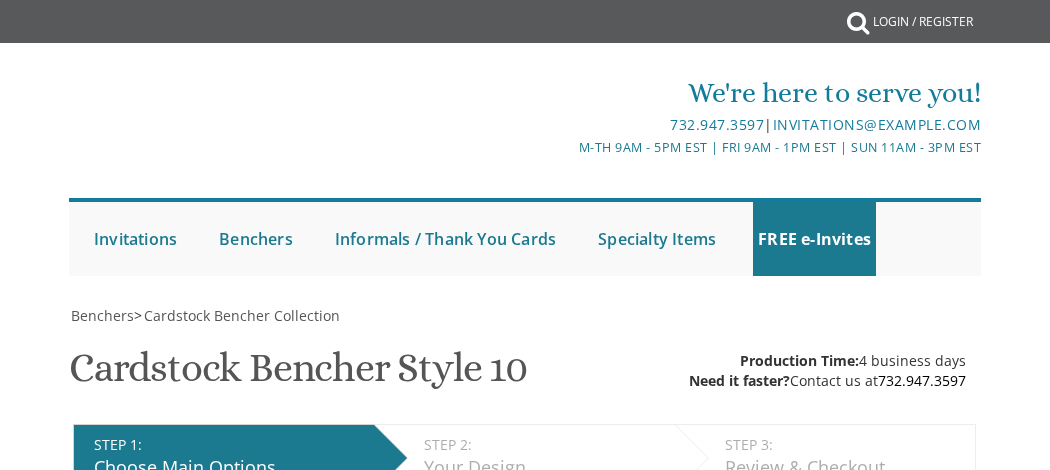 scroll, scrollTop: 0, scrollLeft: 0, axis: both 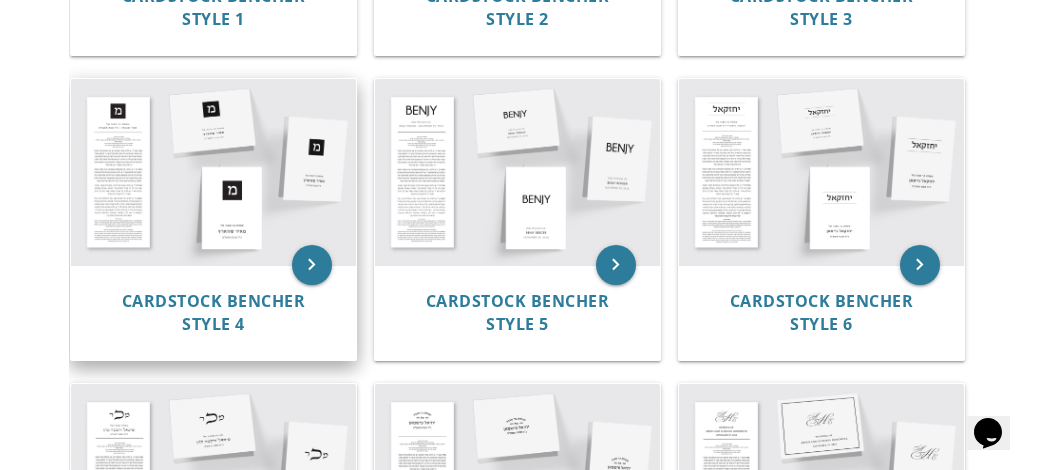 click at bounding box center [213, 172] 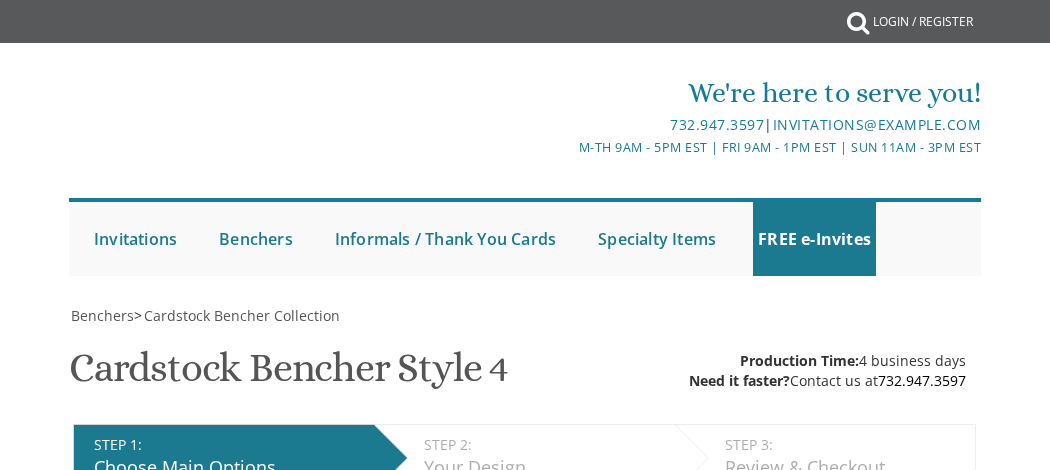 scroll, scrollTop: 0, scrollLeft: 0, axis: both 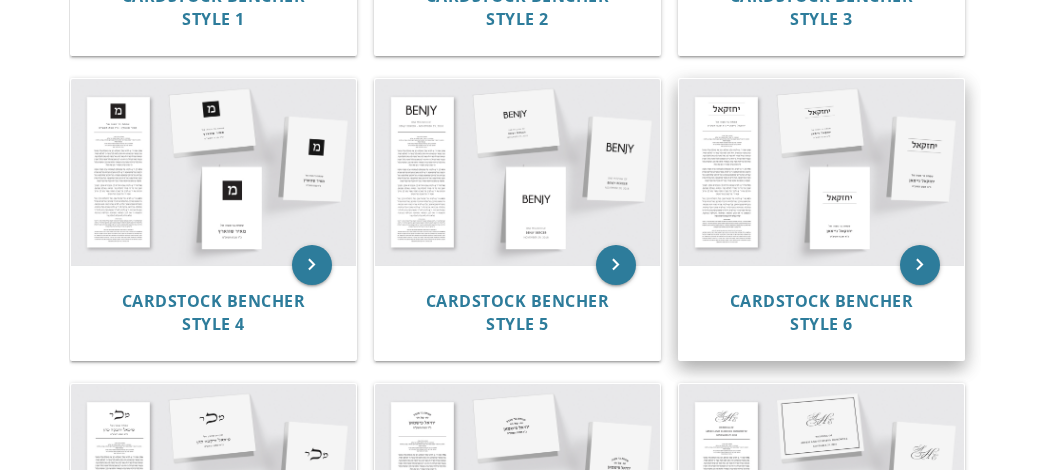 click at bounding box center (821, 172) 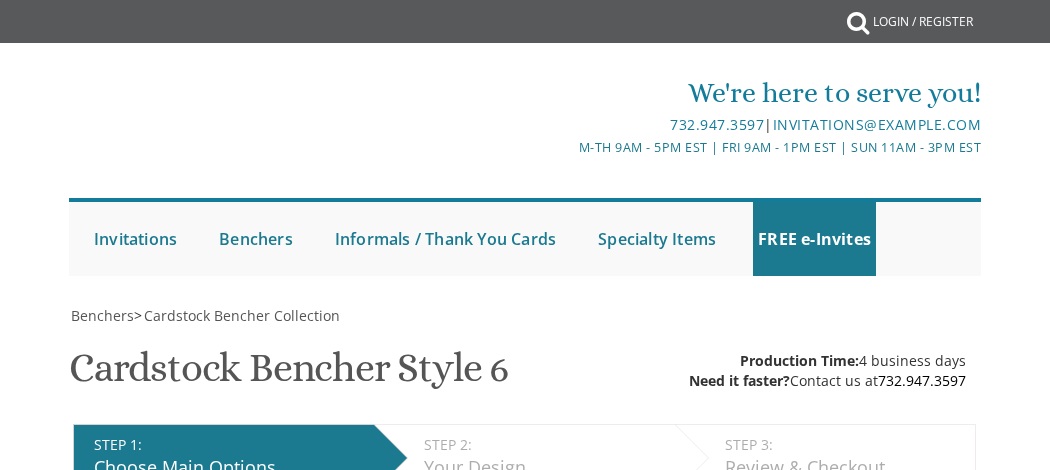 scroll, scrollTop: 0, scrollLeft: 0, axis: both 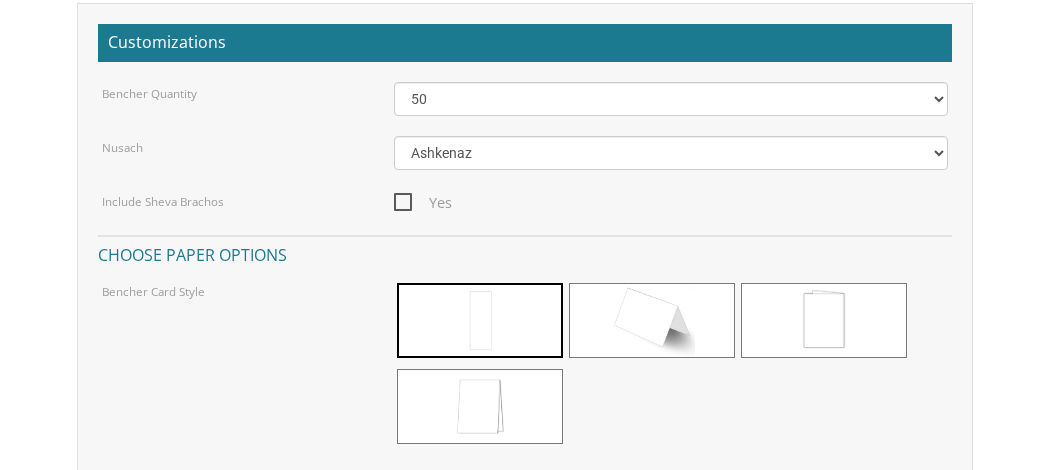 drag, startPoint x: 1049, startPoint y: 44, endPoint x: 1049, endPoint y: 263, distance: 219 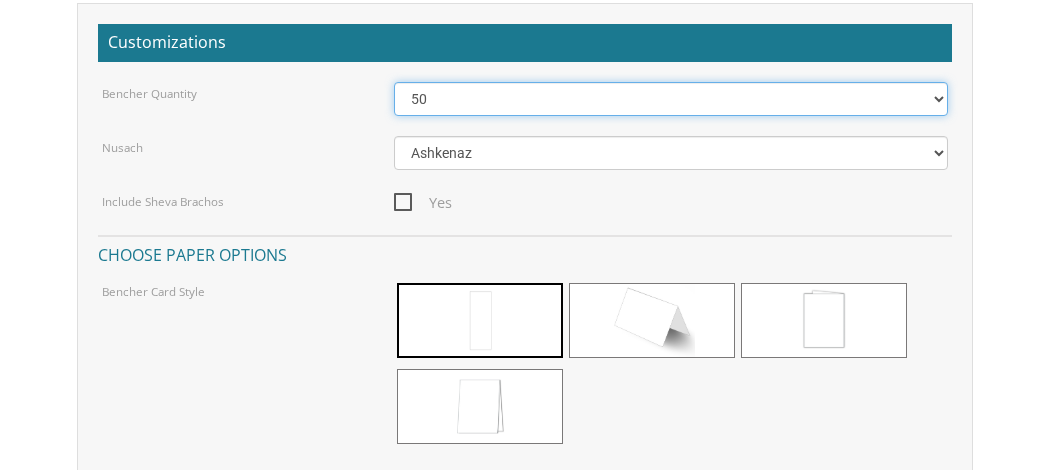click on "50 60 70 80 90 100 125 150 175 200 225 250 275 300 325 350 375 400 425 450 475 500" at bounding box center (671, 99) 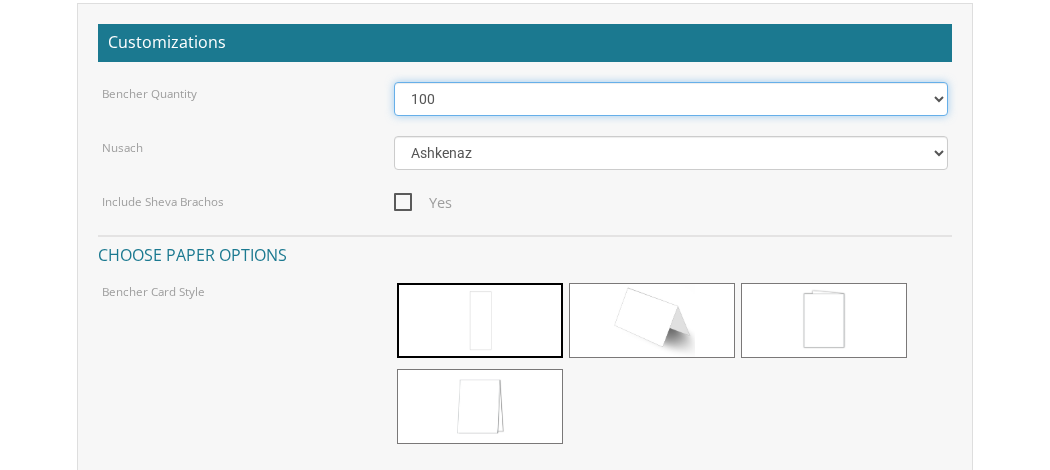 click on "50 60 70 80 90 100 125 150 175 200 225 250 275 300 325 350 375 400 425 450 475 500" at bounding box center [671, 99] 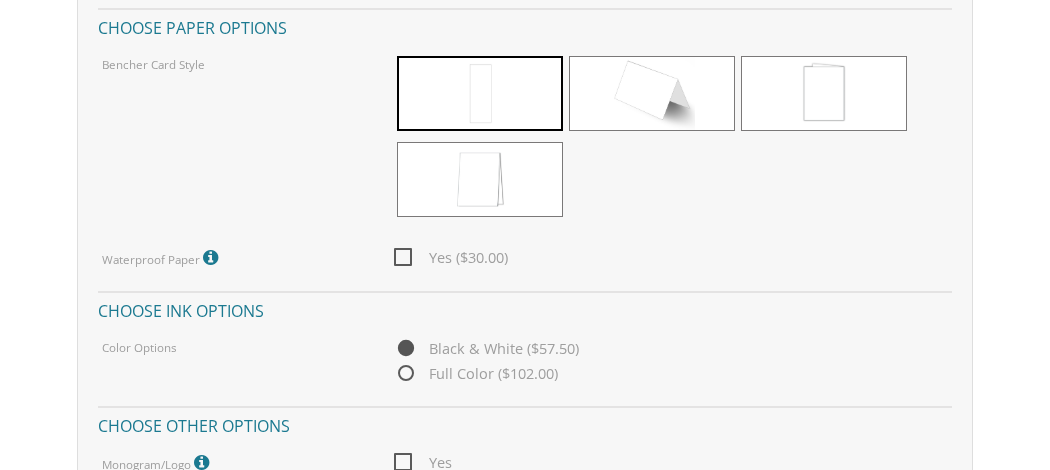 scroll, scrollTop: 1700, scrollLeft: 0, axis: vertical 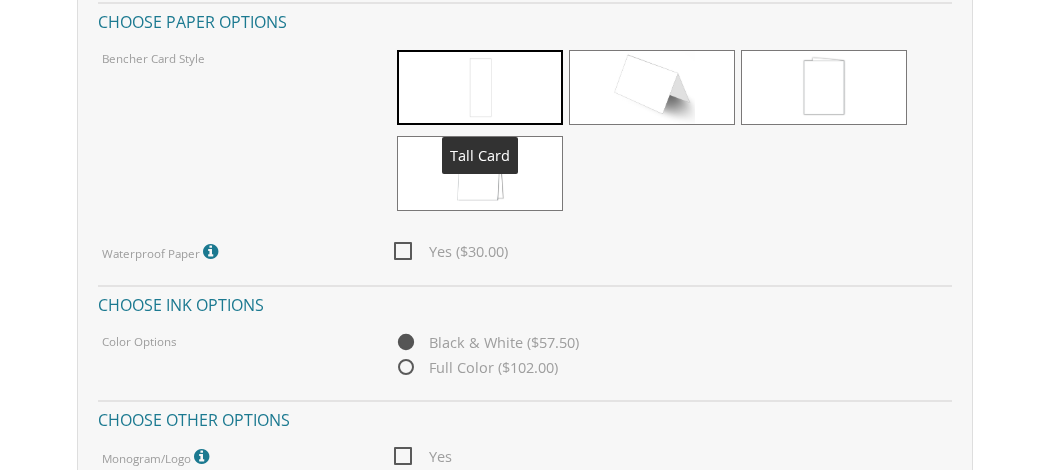 click at bounding box center [480, 87] 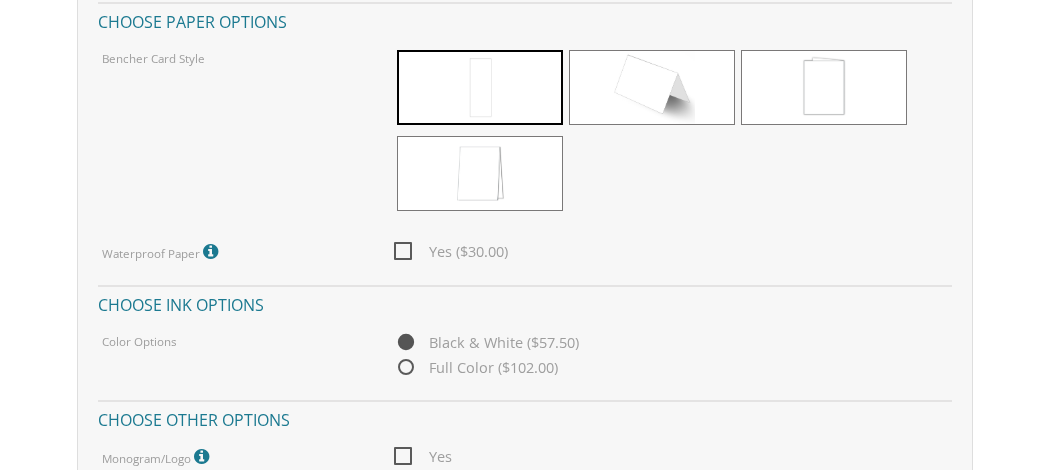 click on "Yes ($30.00)" at bounding box center [451, 251] 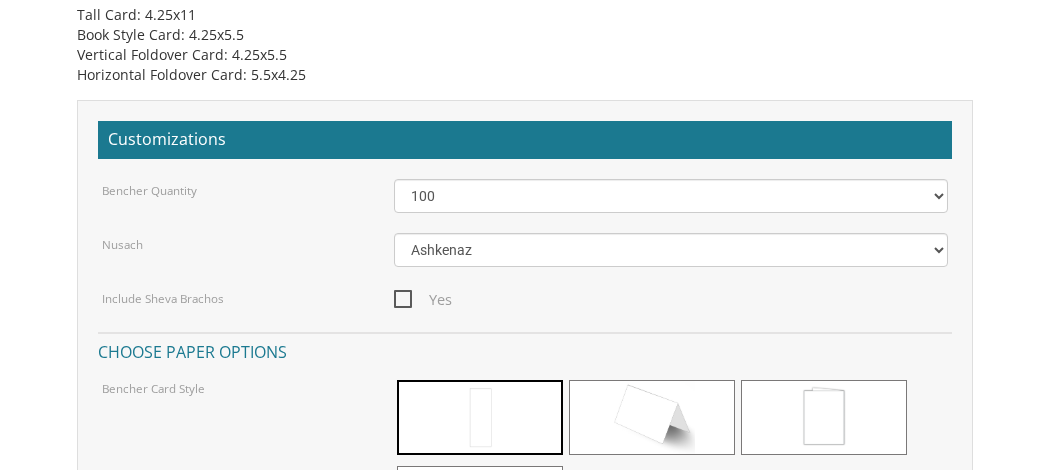 scroll, scrollTop: 1344, scrollLeft: 0, axis: vertical 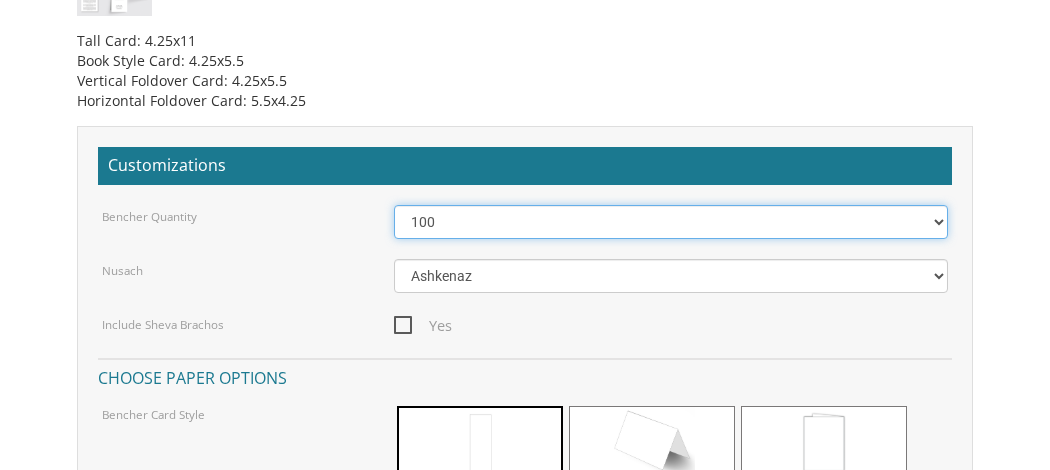 click on "50 60 70 80 90 100 125 150 175 200 225 250 275 300 325 350 375 400 425 450 475 500" at bounding box center [671, 222] 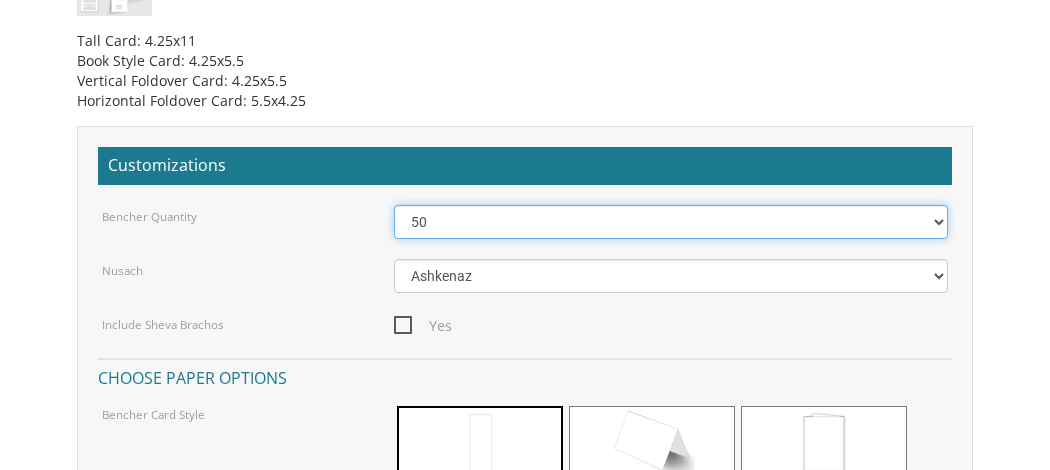 click on "50 60 70 80 90 100 125 150 175 200 225 250 275 300 325 350 375 400 425 450 475 500" at bounding box center [671, 222] 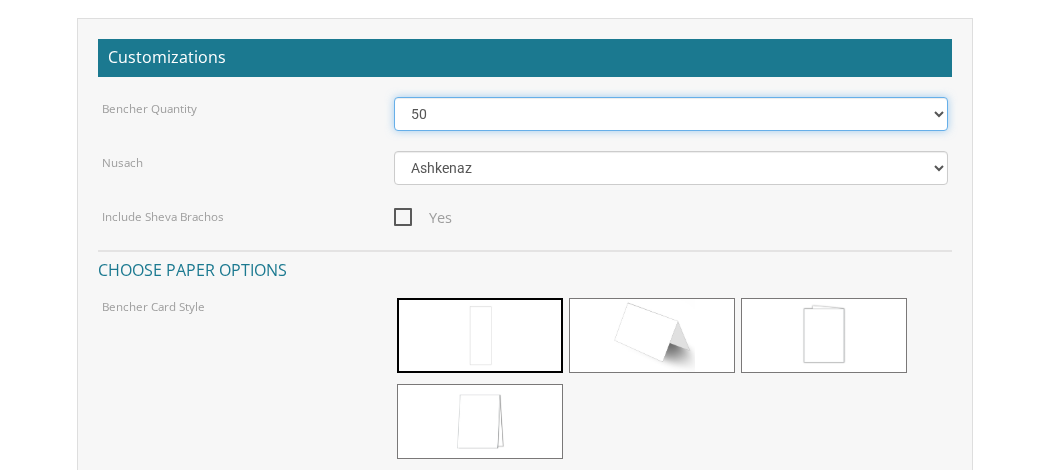 scroll, scrollTop: 1442, scrollLeft: 0, axis: vertical 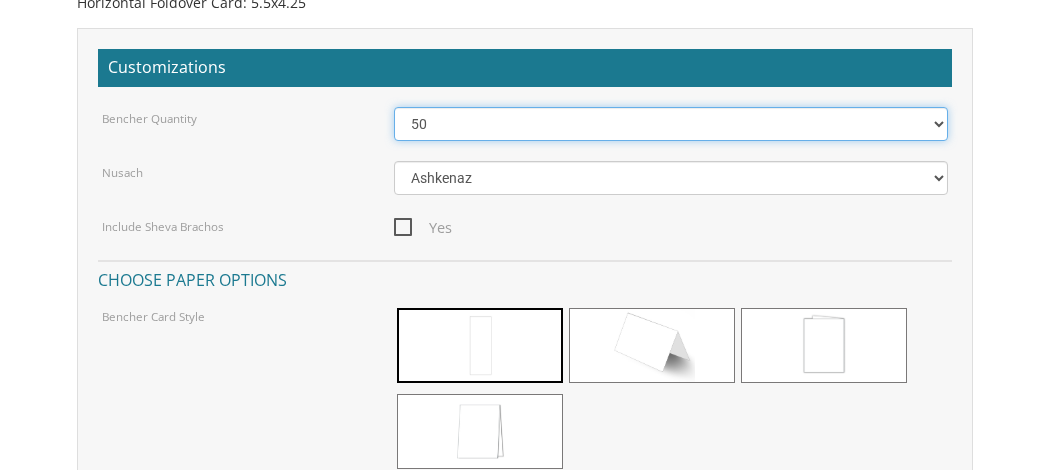 click on "50 60 70 80 90 100 125 150 175 200 225 250 275 300 325 350 375 400 425 450 475 500" at bounding box center (671, 124) 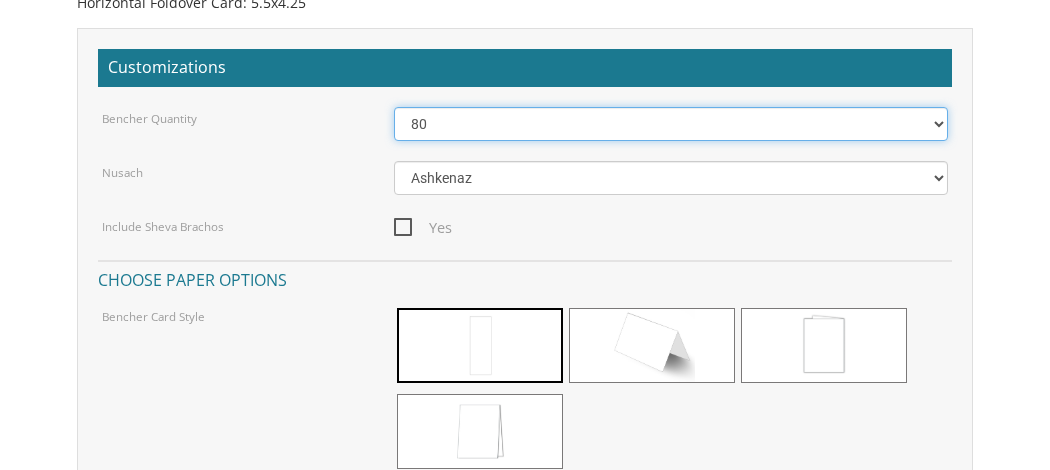 click on "50 60 70 80 90 100 125 150 175 200 225 250 275 300 325 350 375 400 425 450 475 500" at bounding box center (671, 124) 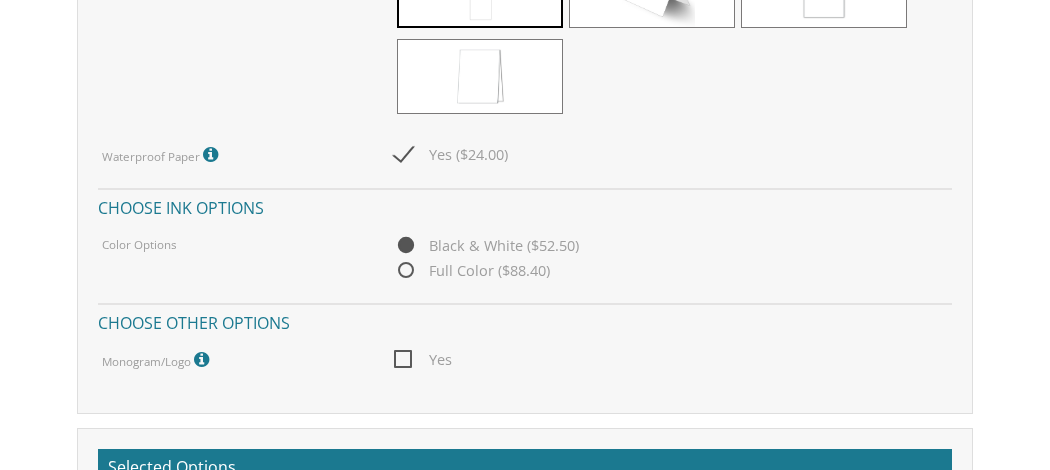 scroll, scrollTop: 1802, scrollLeft: 0, axis: vertical 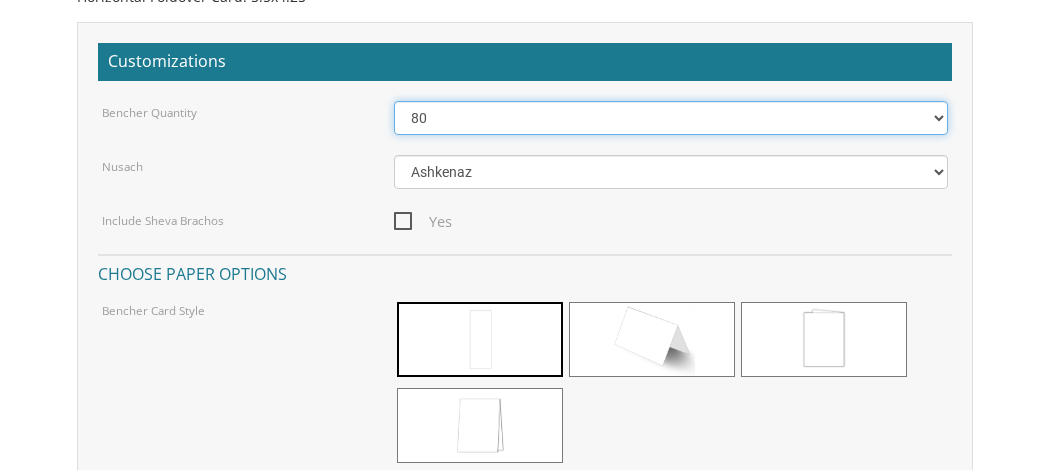 click on "50 60 70 80 90 100 125 150 175 200 225 250 275 300 325 350 375 400 425 450 475 500" at bounding box center (671, 118) 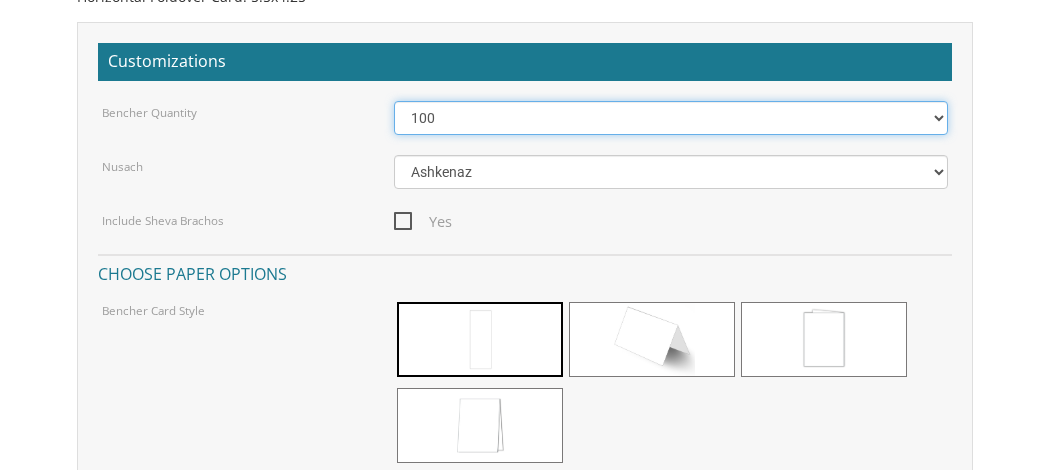 click on "50 60 70 80 90 100 125 150 175 200 225 250 275 300 325 350 375 400 425 450 475 500" at bounding box center (671, 118) 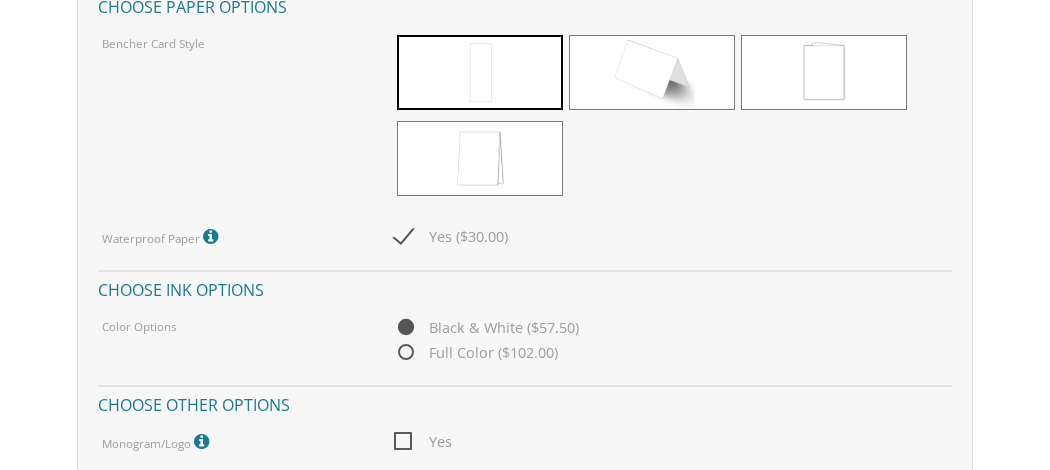scroll, scrollTop: 1720, scrollLeft: 0, axis: vertical 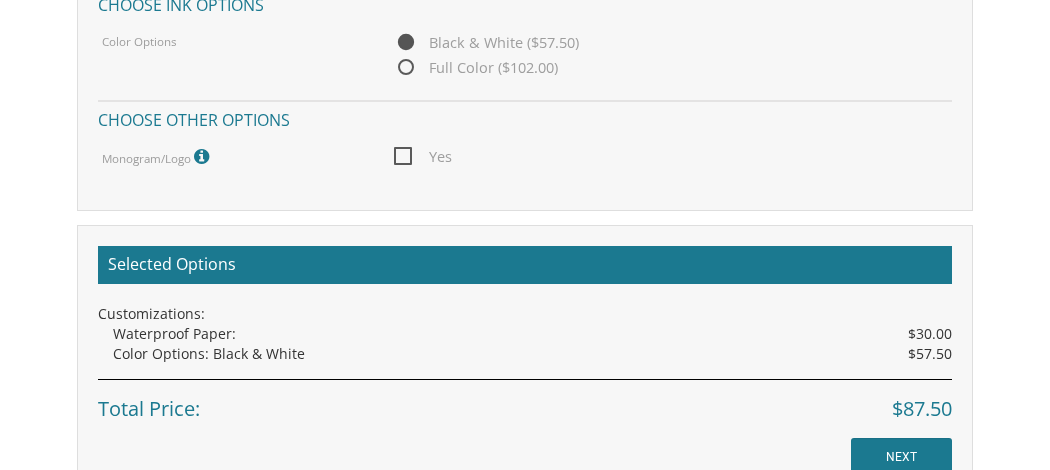 click on "Yes" at bounding box center (423, 156) 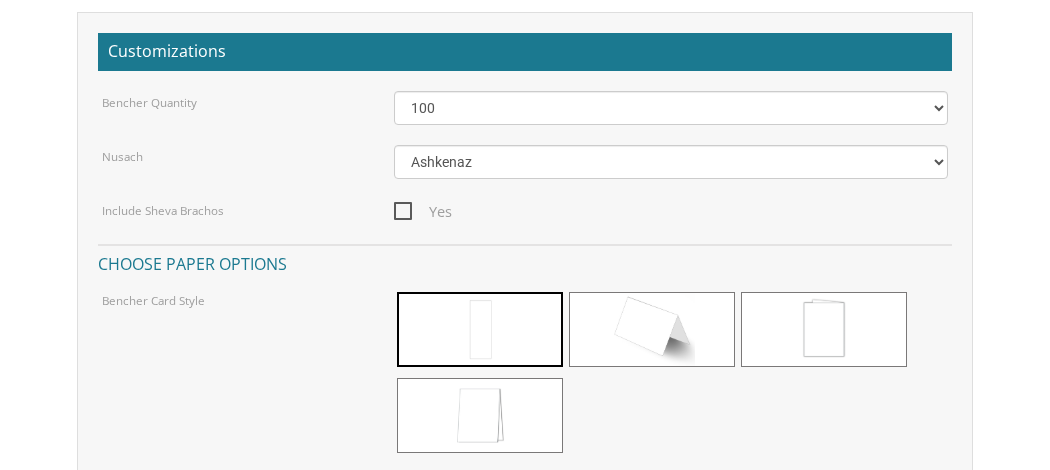 scroll, scrollTop: 1464, scrollLeft: 0, axis: vertical 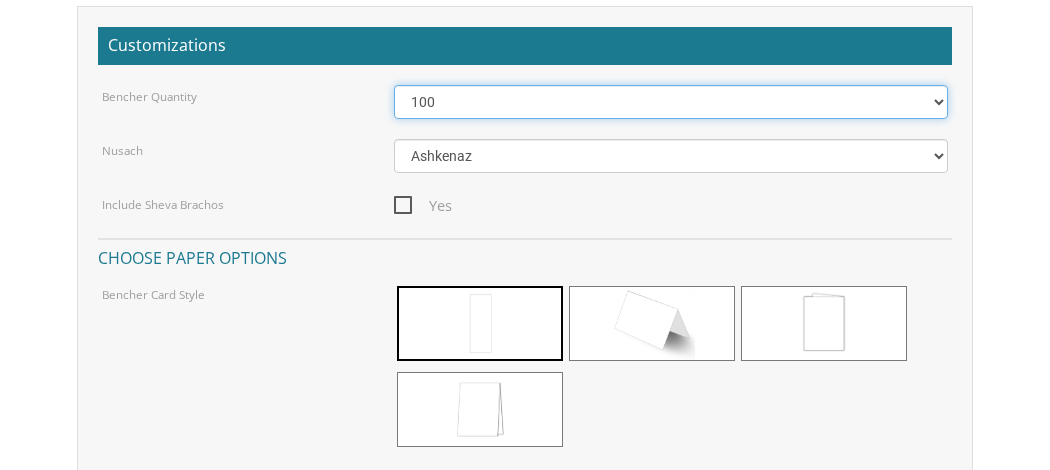click on "50 60 70 80 90 100 125 150 175 200 225 250 275 300 325 350 375 400 425 450 475 500" at bounding box center [671, 102] 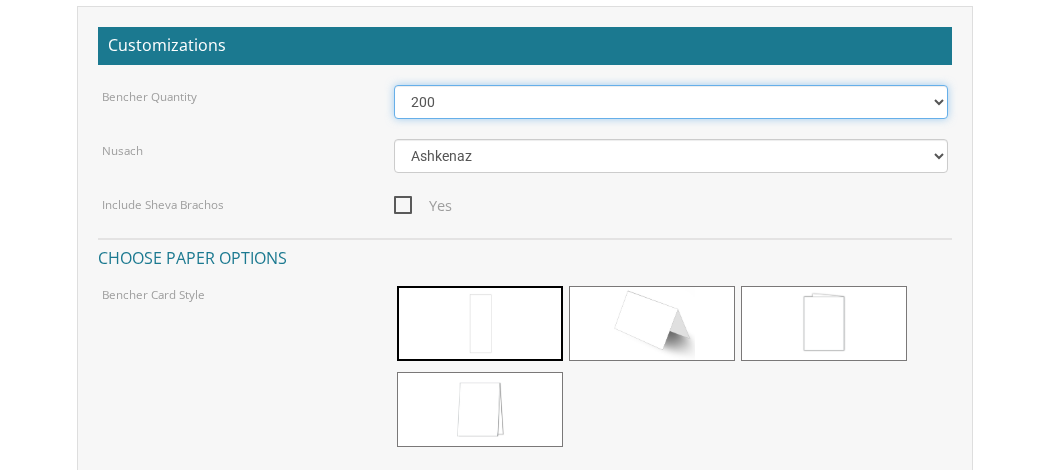 click on "50 60 70 80 90 100 125 150 175 200 225 250 275 300 325 350 375 400 425 450 475 500" at bounding box center [671, 102] 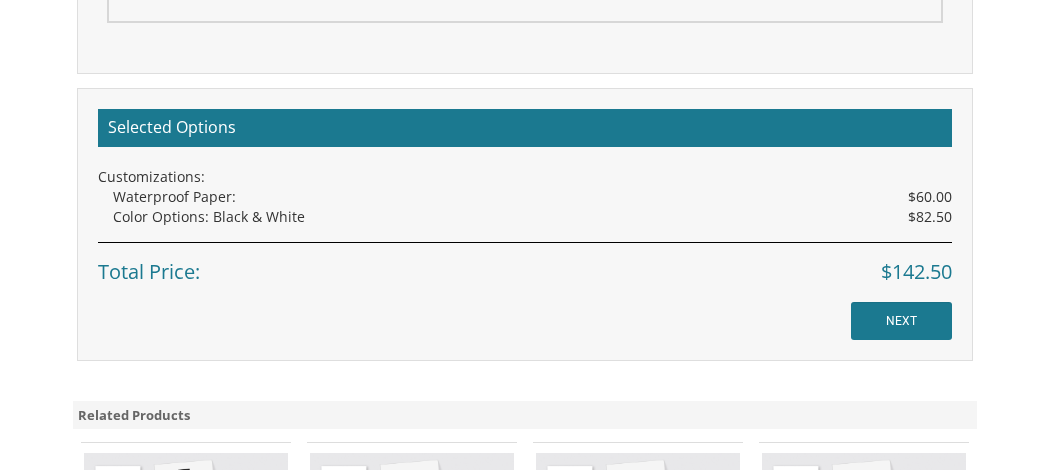 scroll, scrollTop: 2253, scrollLeft: 0, axis: vertical 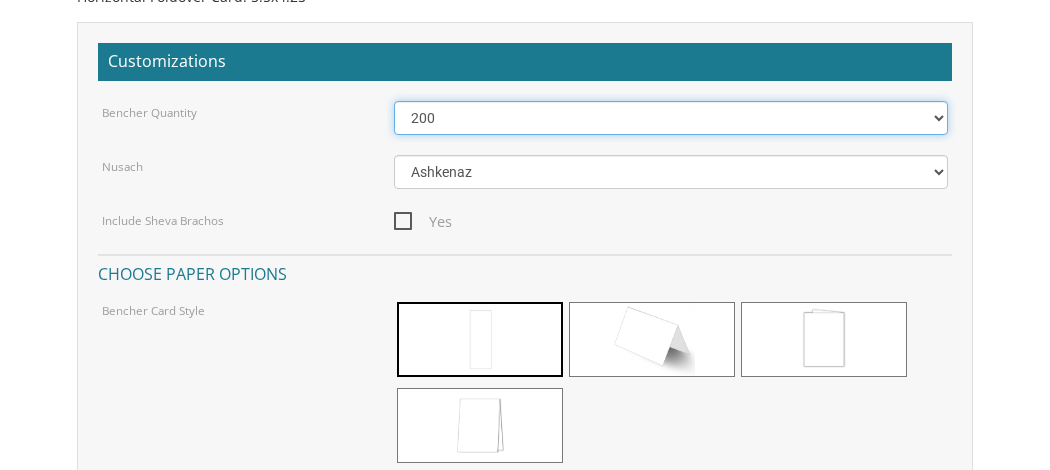 click on "50 60 70 80 90 100 125 150 175 200 225 250 275 300 325 350 375 400 425 450 475 500" at bounding box center [671, 118] 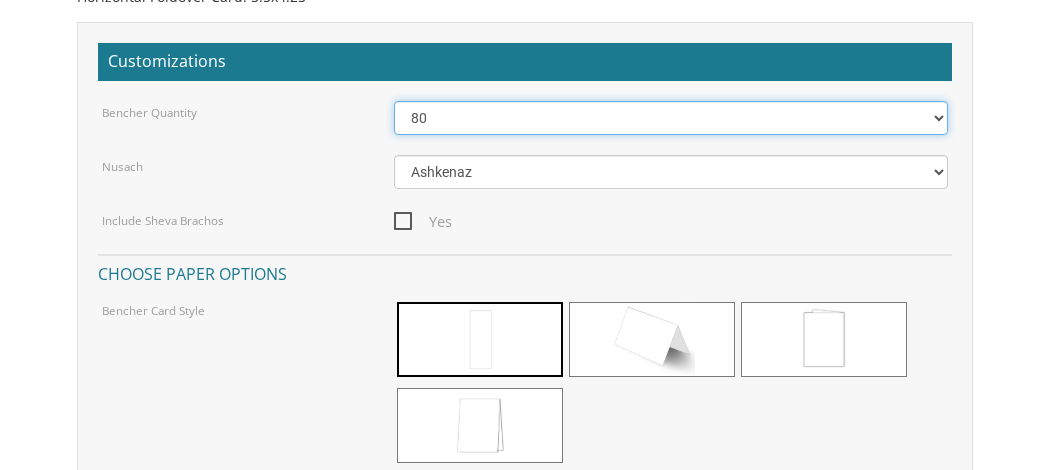 click on "50 60 70 80 90 100 125 150 175 200 225 250 275 300 325 350 375 400 425 450 475 500" at bounding box center (671, 118) 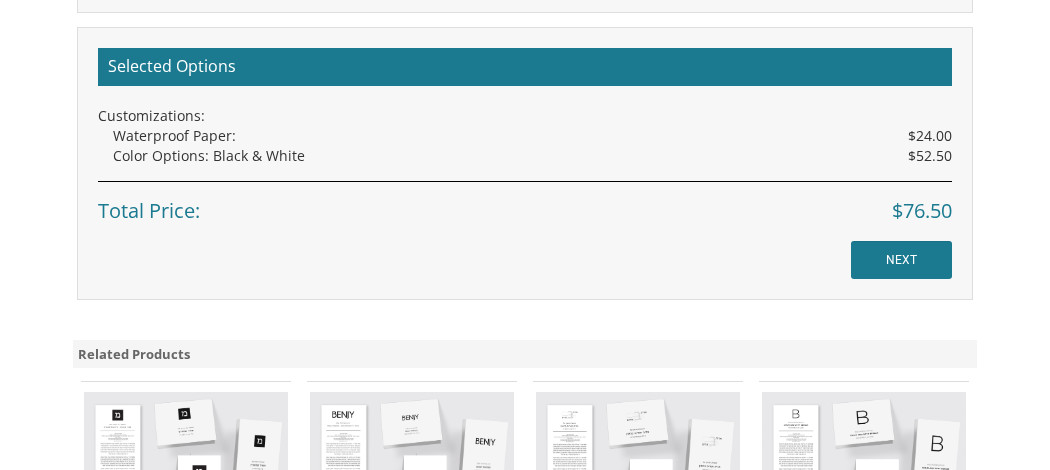 scroll, scrollTop: 2331, scrollLeft: 0, axis: vertical 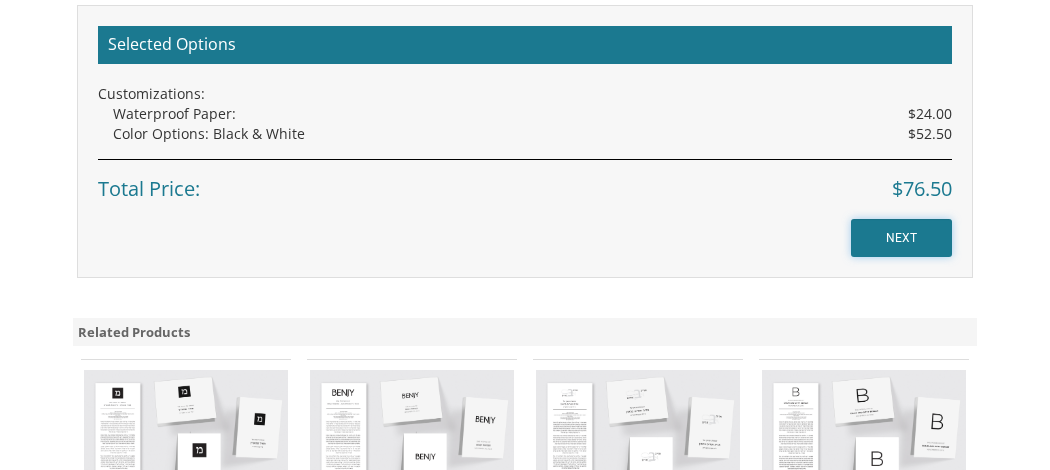 click on "NEXT" at bounding box center [901, 238] 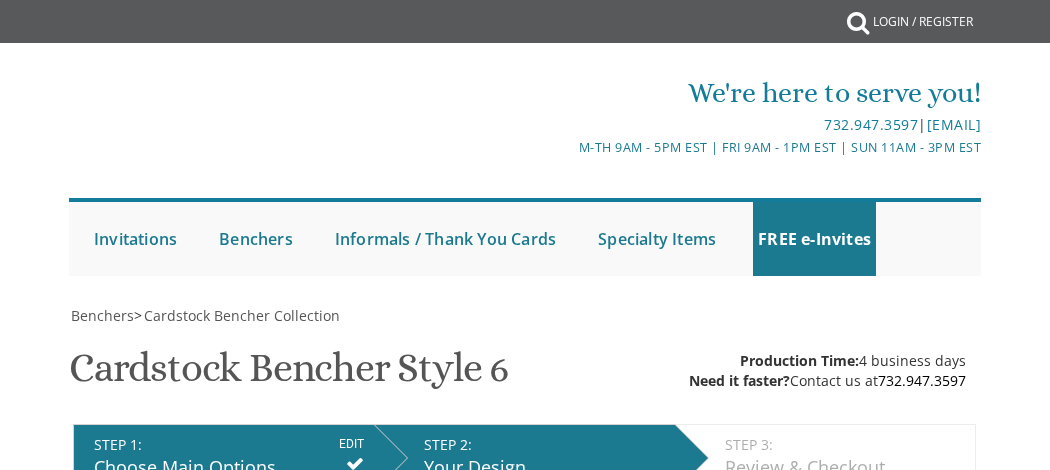 scroll, scrollTop: 0, scrollLeft: 0, axis: both 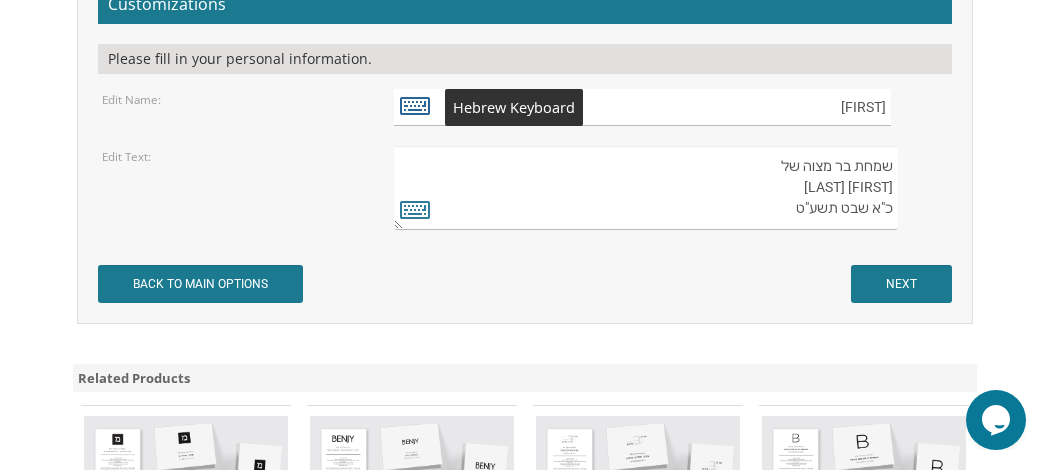 click at bounding box center (415, 105) 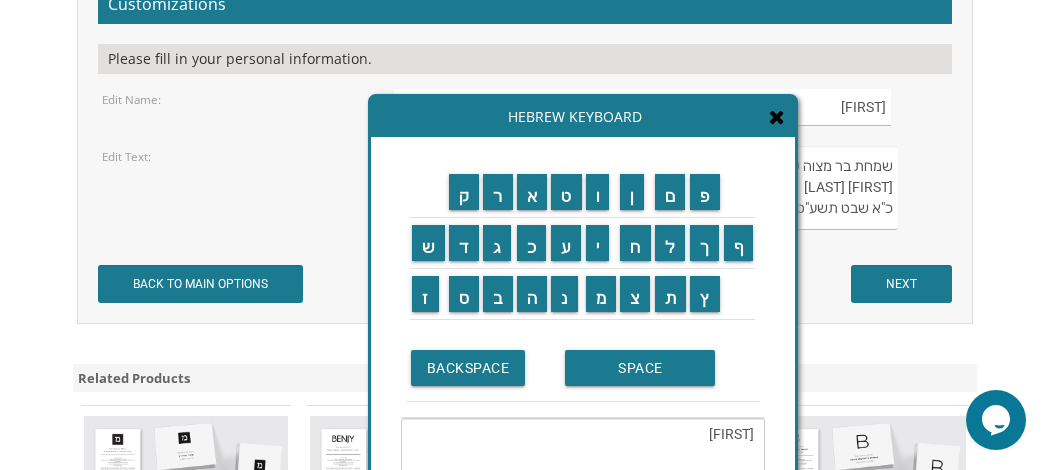 click on "א" at bounding box center [532, 192] 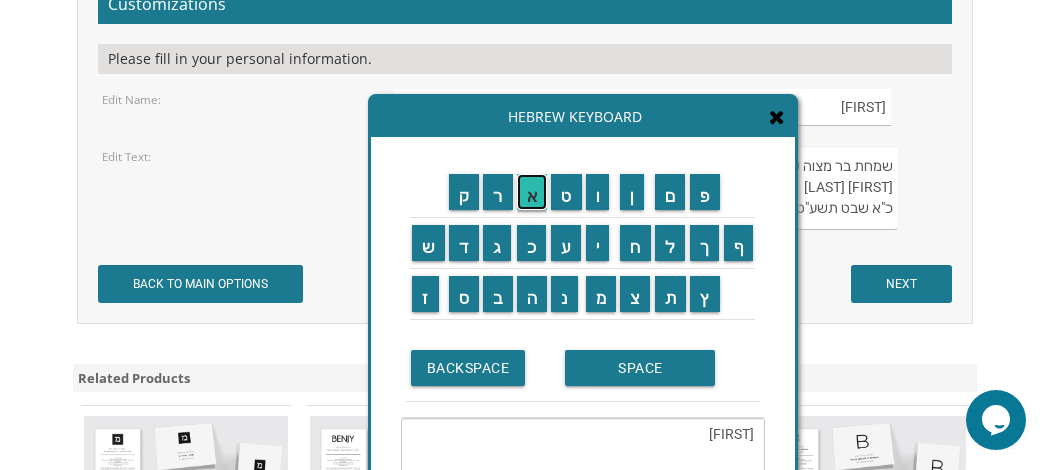 click on "א" at bounding box center [532, 192] 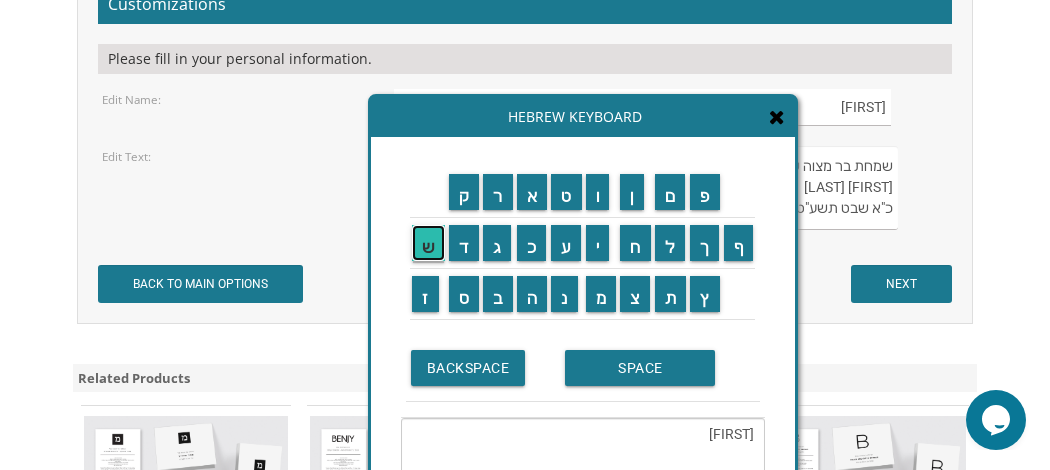 click on "ש" at bounding box center [428, 243] 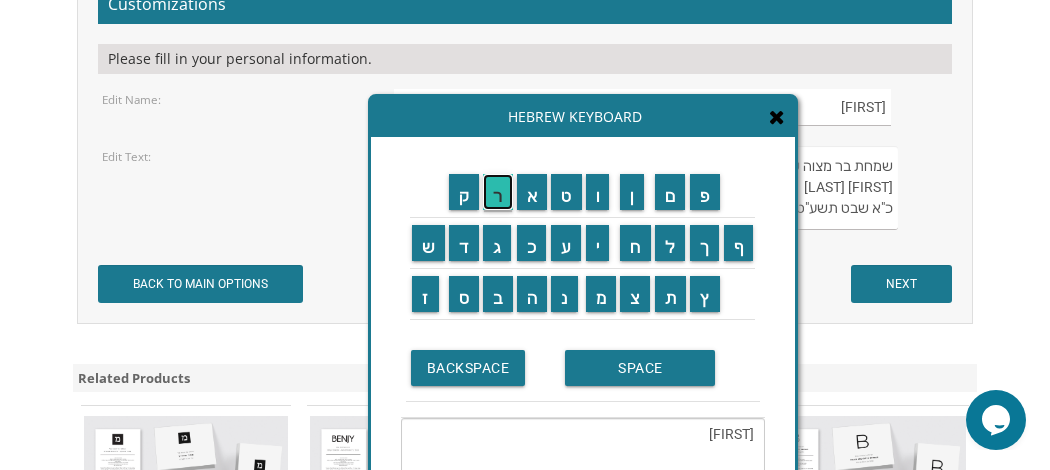click on "ר" at bounding box center [498, 192] 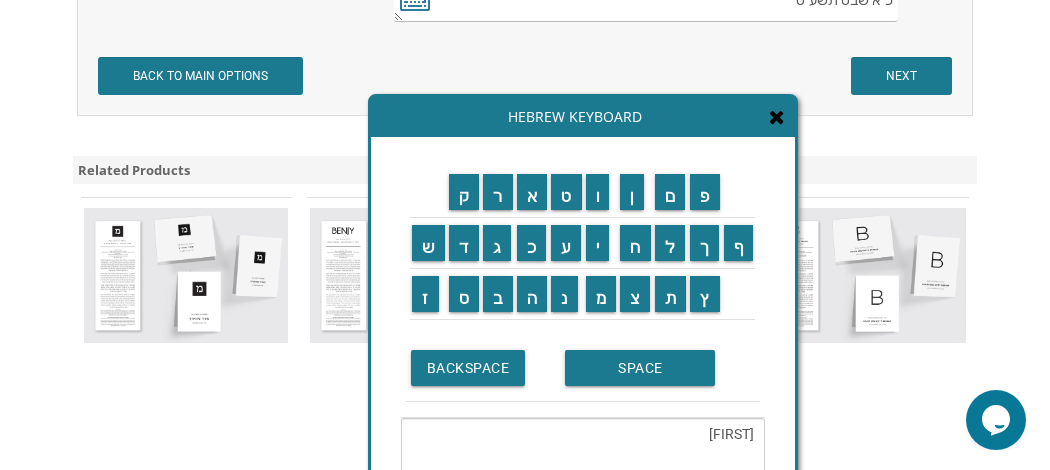 scroll, scrollTop: 1614, scrollLeft: 0, axis: vertical 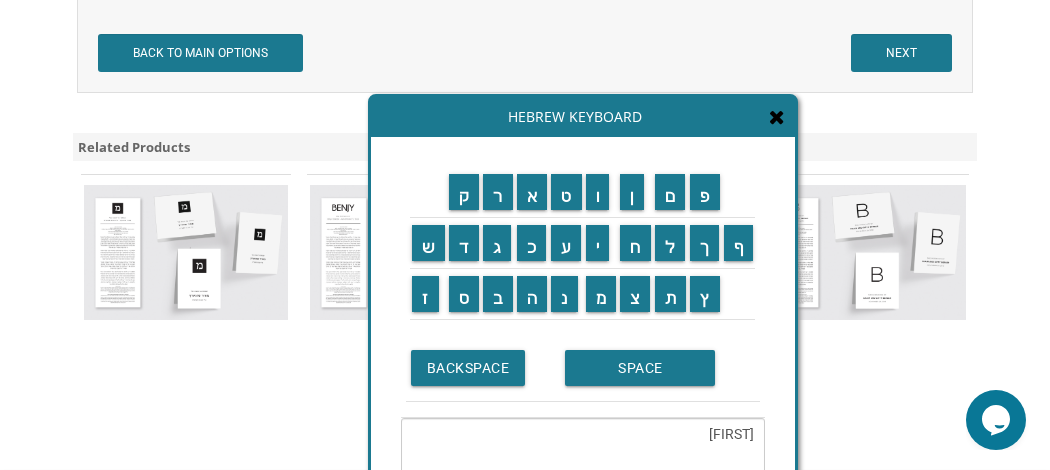 click at bounding box center (739, 294) 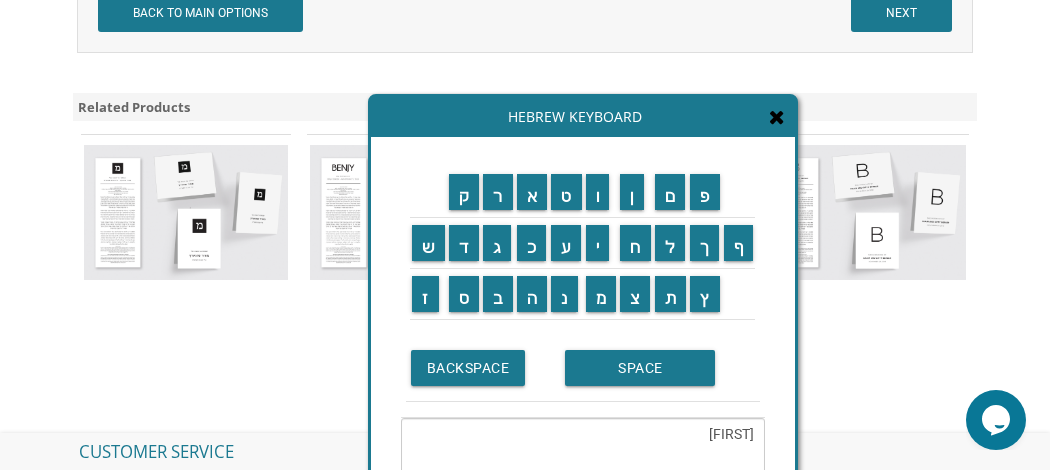 scroll, scrollTop: 1694, scrollLeft: 0, axis: vertical 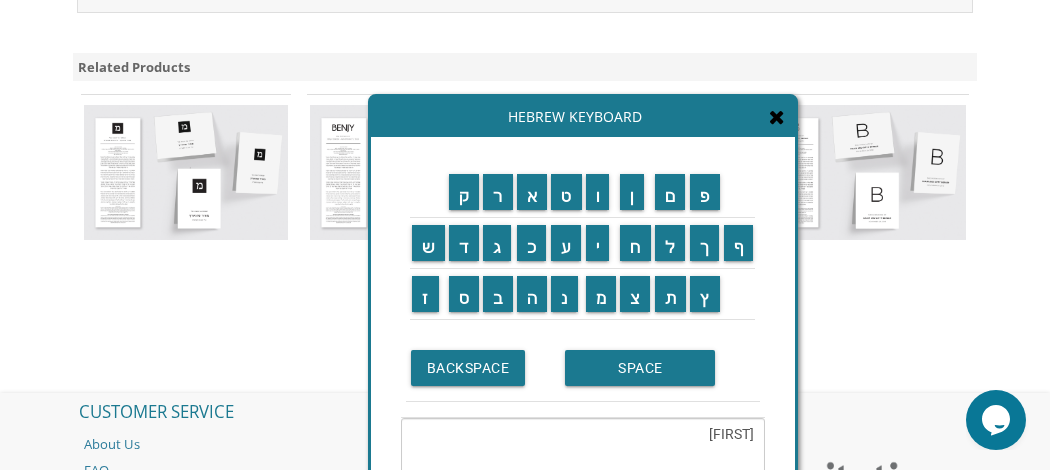 click on "ק
ר
א
ט
ו
ן
ם
פ
ש
ד ג כ ע י ח ל" at bounding box center [583, 382] 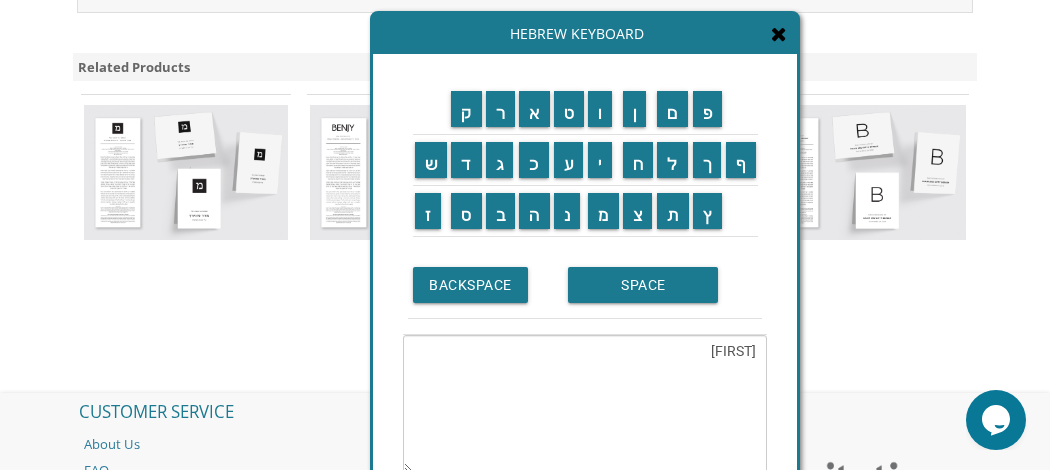 drag, startPoint x: 791, startPoint y: 353, endPoint x: 794, endPoint y: 270, distance: 83.0542 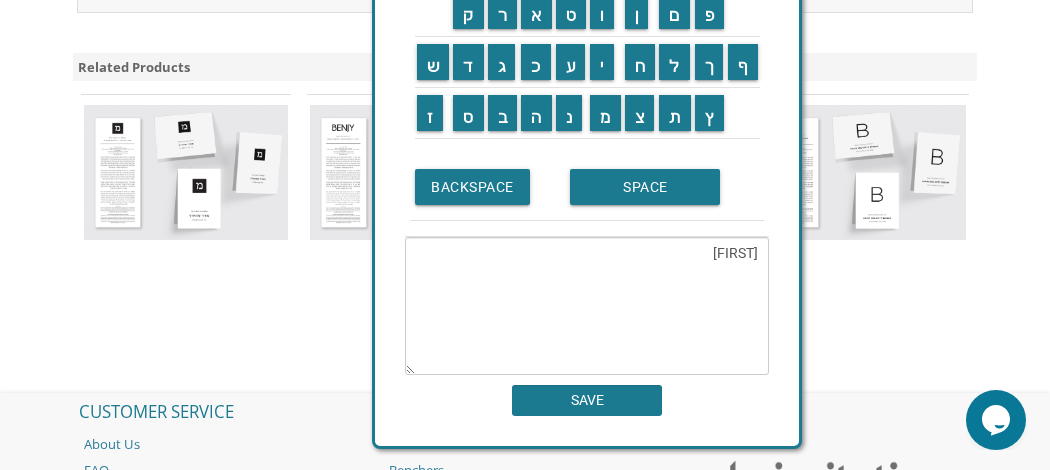 drag, startPoint x: 771, startPoint y: 251, endPoint x: 773, endPoint y: 153, distance: 98.02041 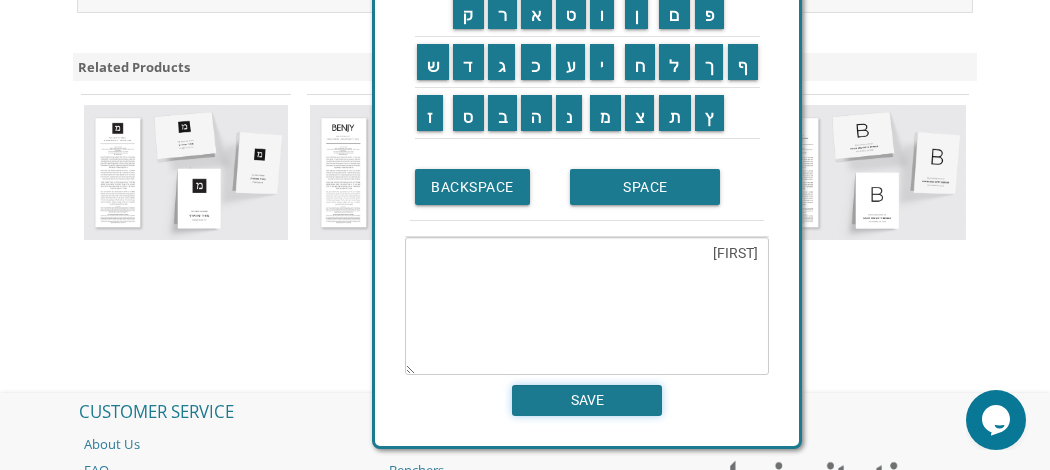click on "SAVE" at bounding box center [587, 400] 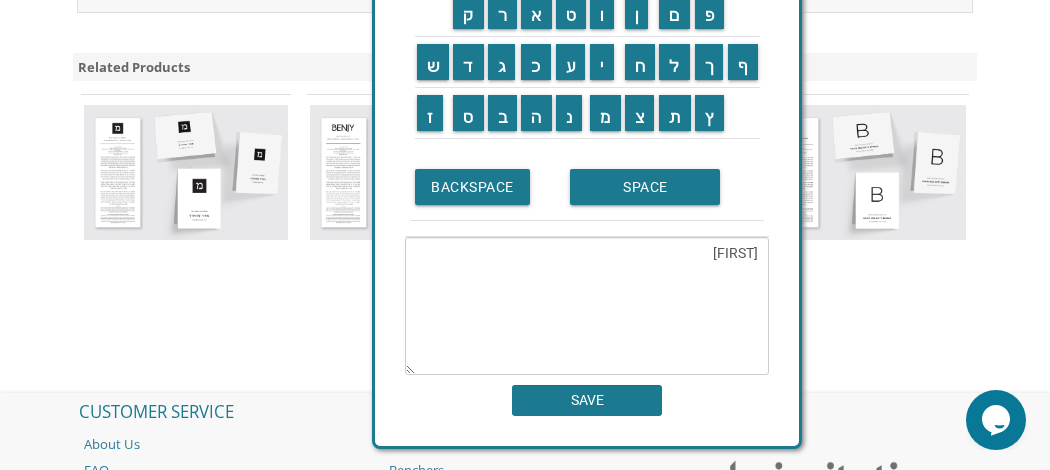 type on "אשר" 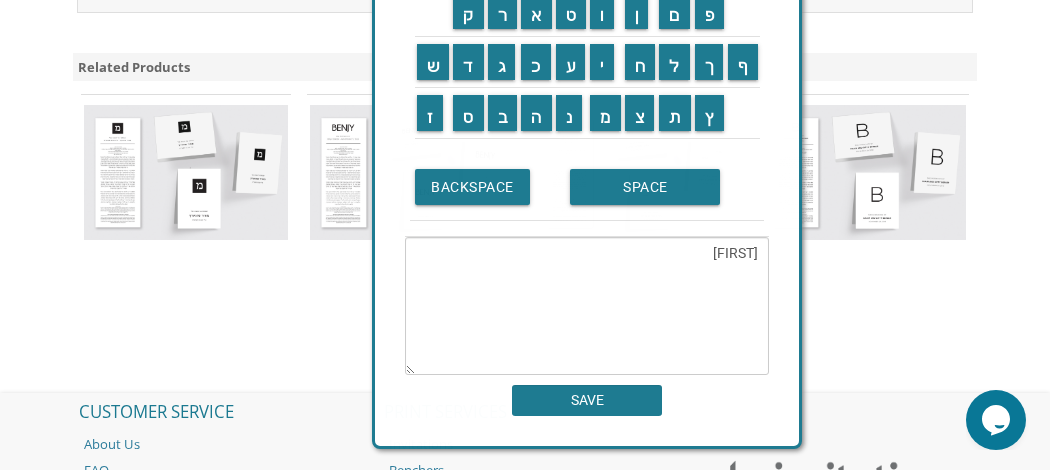 scroll, scrollTop: 1252, scrollLeft: 0, axis: vertical 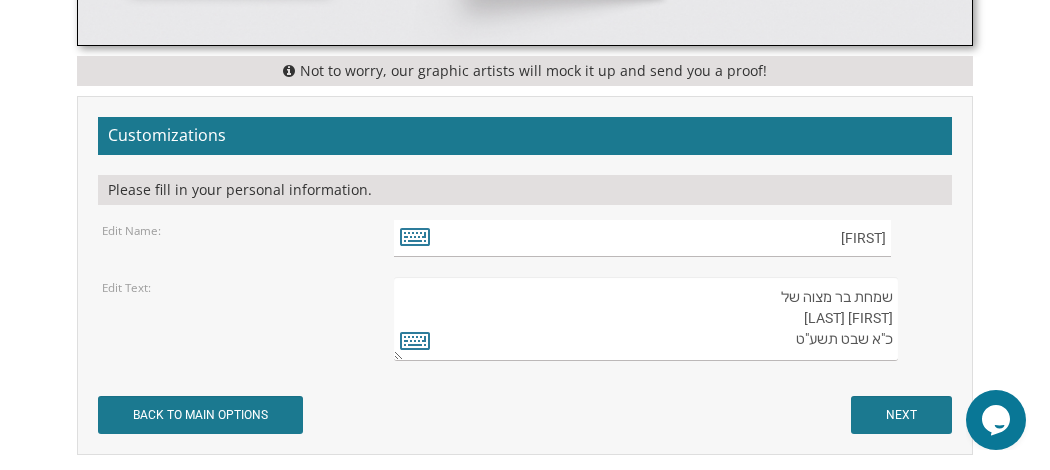 drag, startPoint x: 810, startPoint y: 319, endPoint x: 898, endPoint y: 318, distance: 88.005684 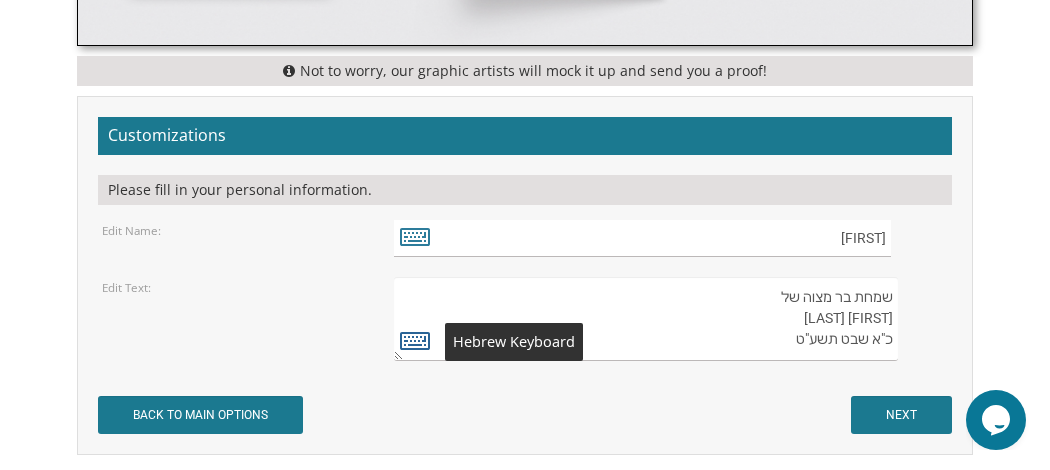 click at bounding box center [415, 340] 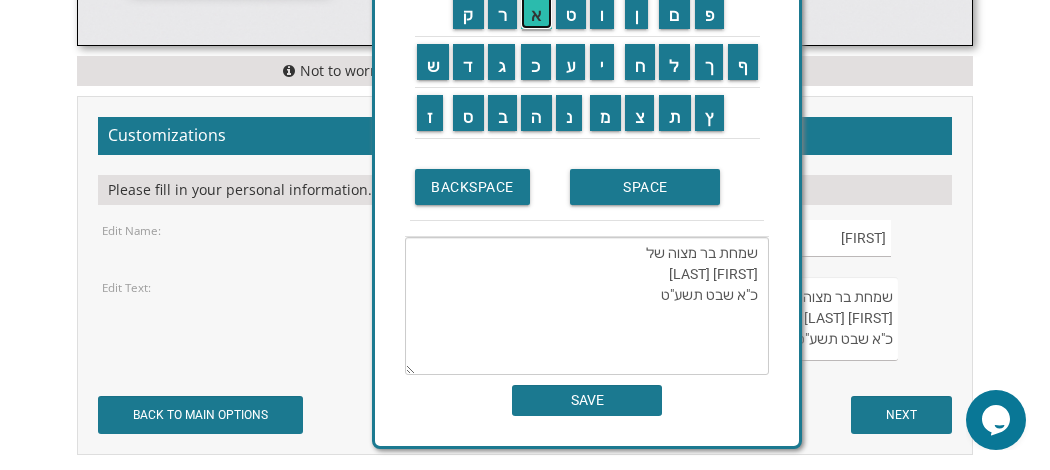 click on "א" at bounding box center [536, 11] 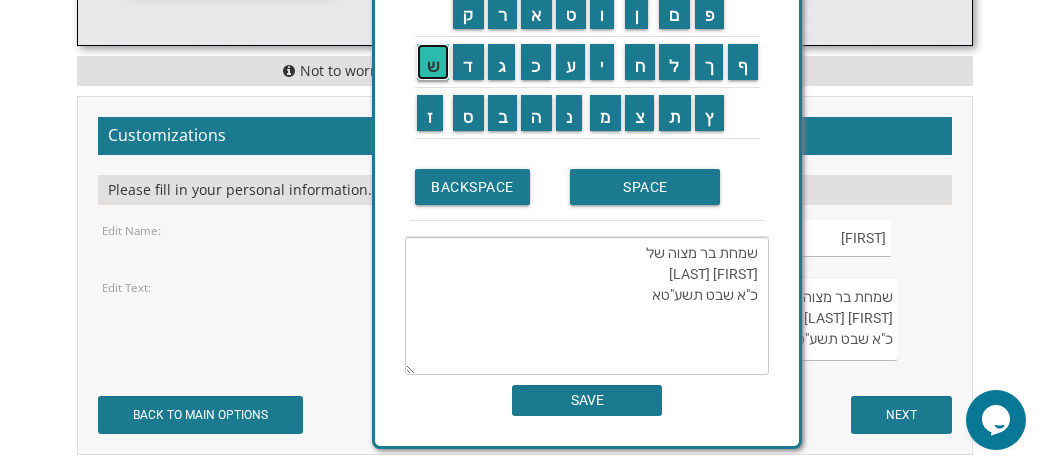 click on "ש" at bounding box center (433, 62) 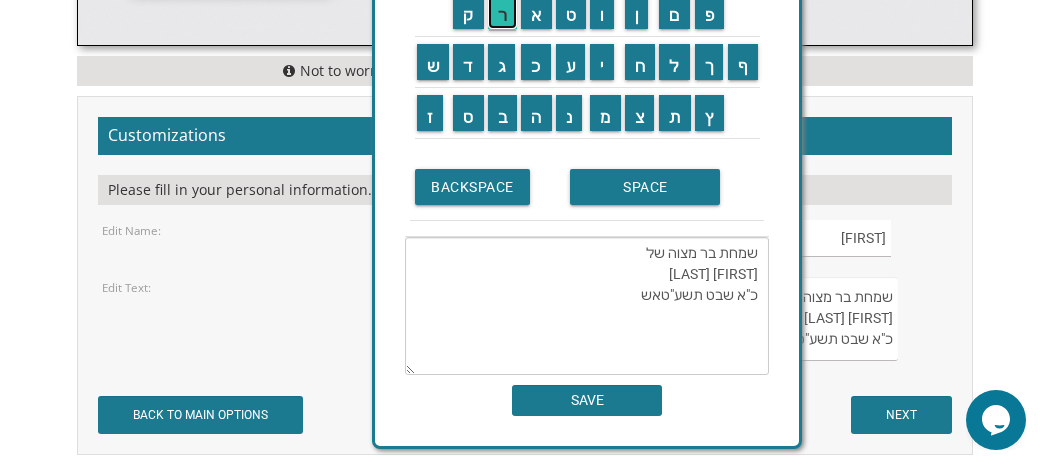click on "ר" at bounding box center (503, 11) 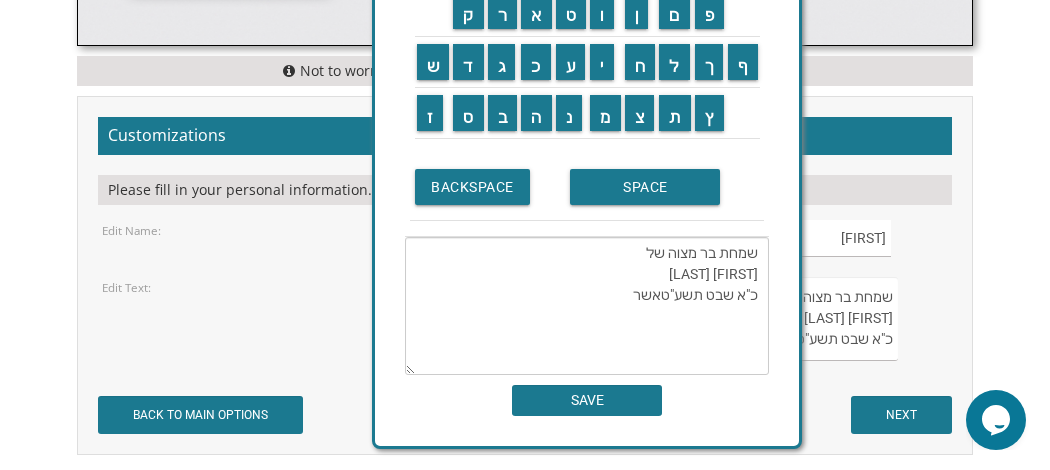 drag, startPoint x: 661, startPoint y: 301, endPoint x: 624, endPoint y: 292, distance: 38.078865 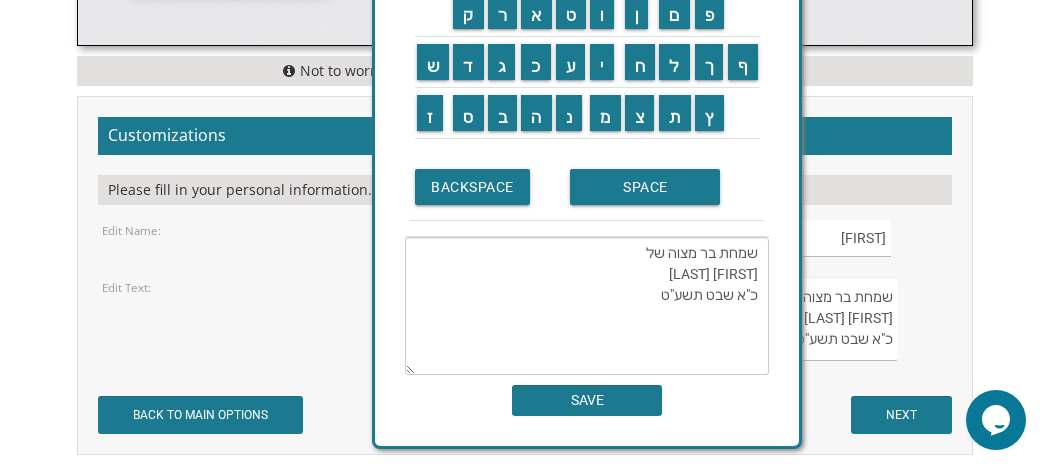 click on "שמחת בר מצוה של
יחזקאל ניימאן
כ"א שבט תשע"ט" at bounding box center [587, 306] 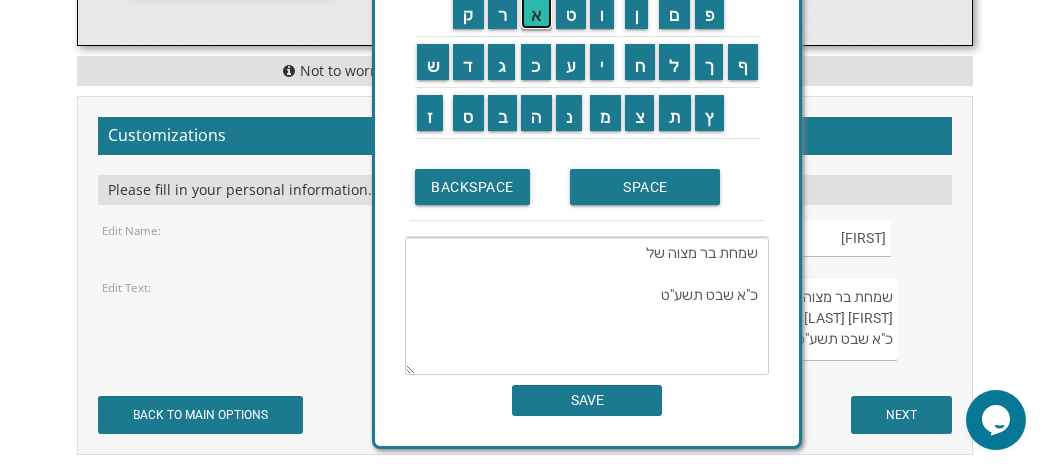 click on "א" at bounding box center (536, 11) 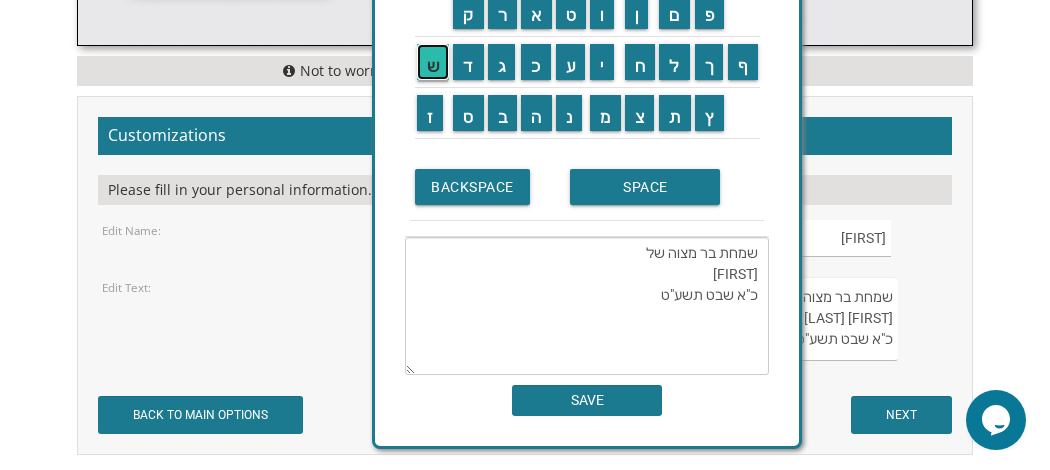 click on "ש" at bounding box center (433, 62) 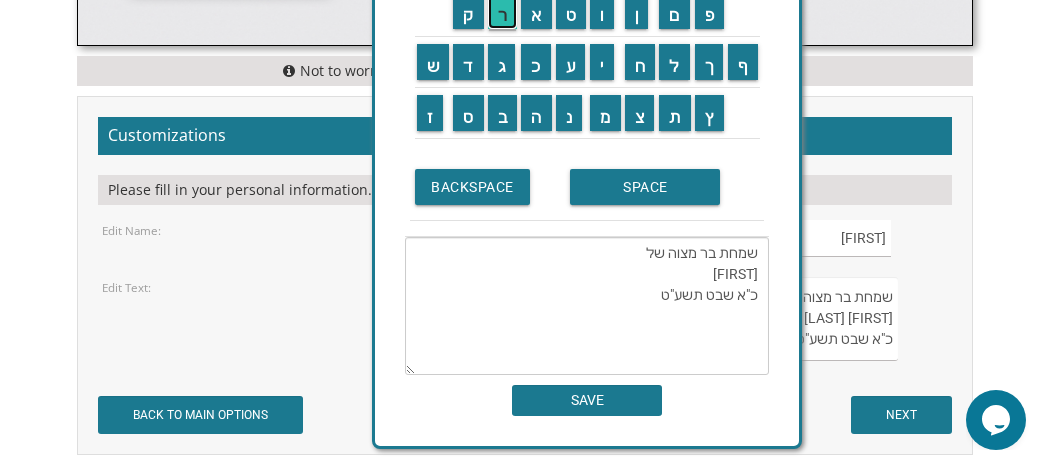click on "ר" at bounding box center [503, 11] 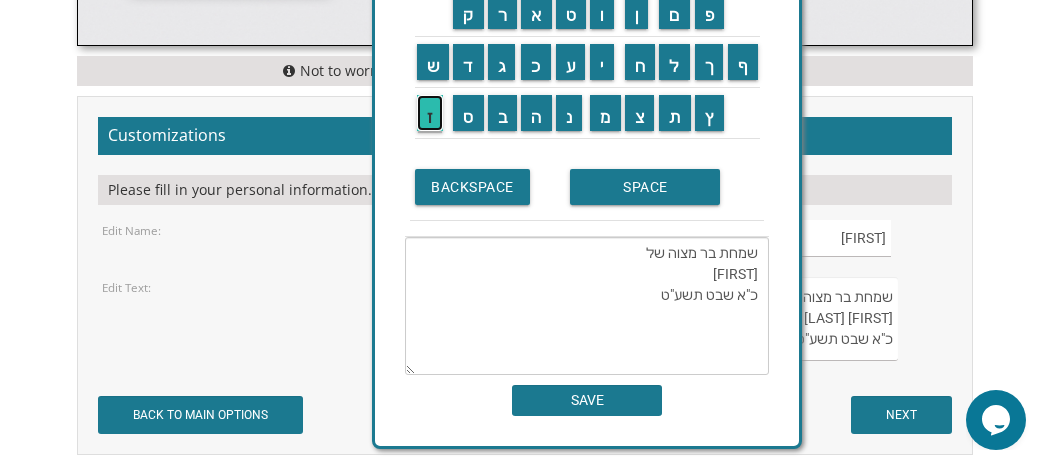 click on "ז" at bounding box center [430, 113] 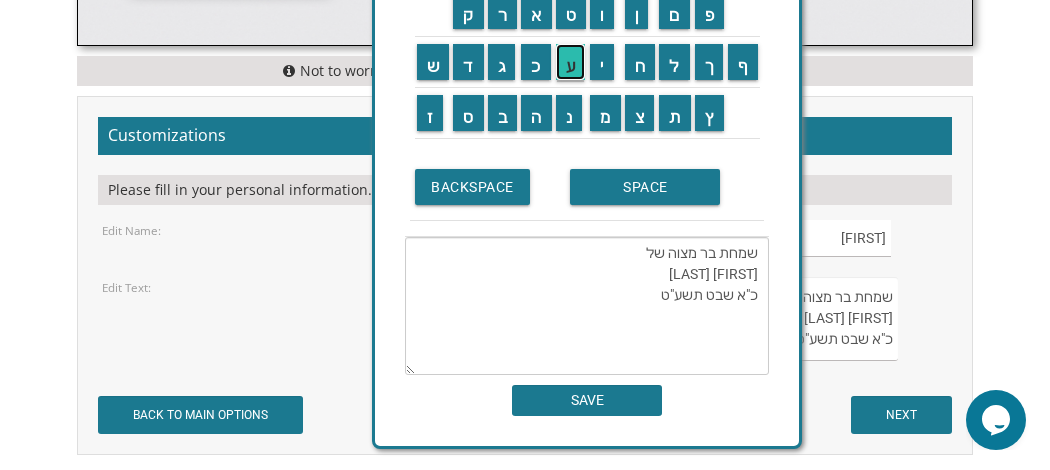 click on "ע" at bounding box center [571, 62] 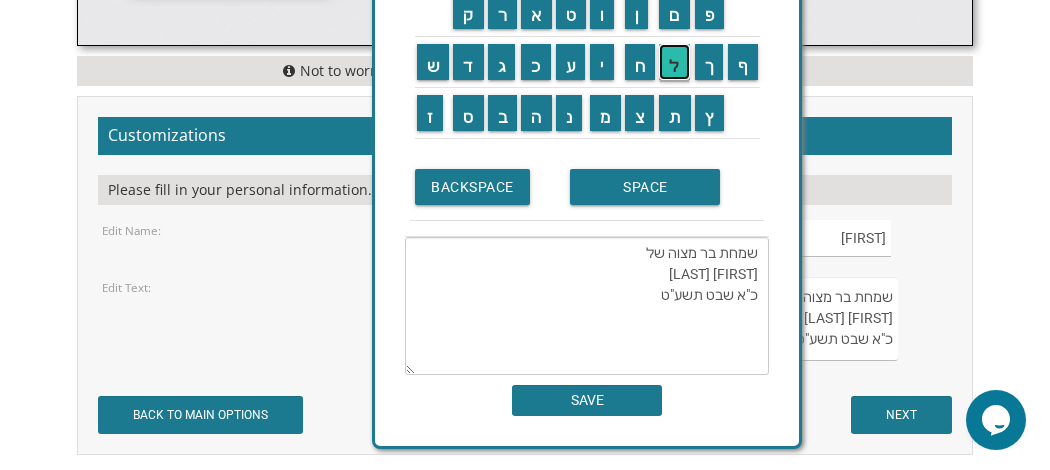 click on "ל" at bounding box center [674, 62] 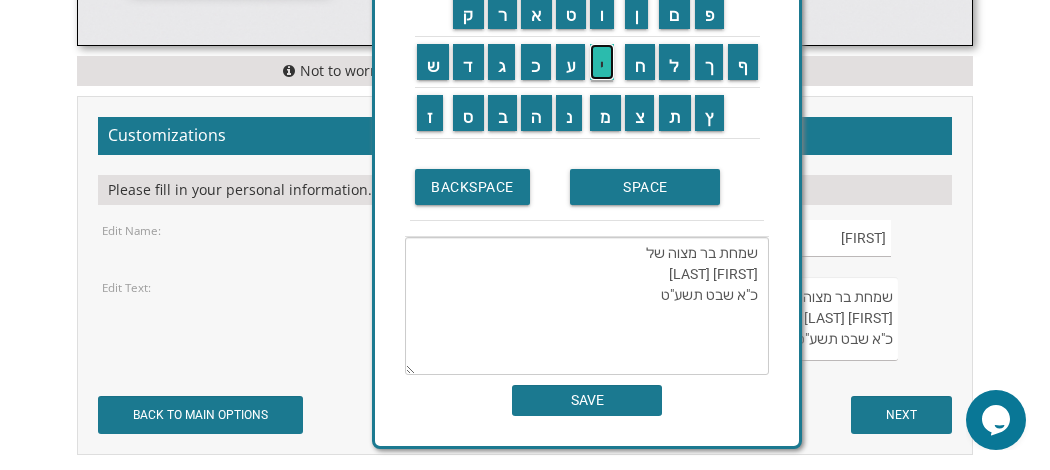 click on "י" at bounding box center [602, 62] 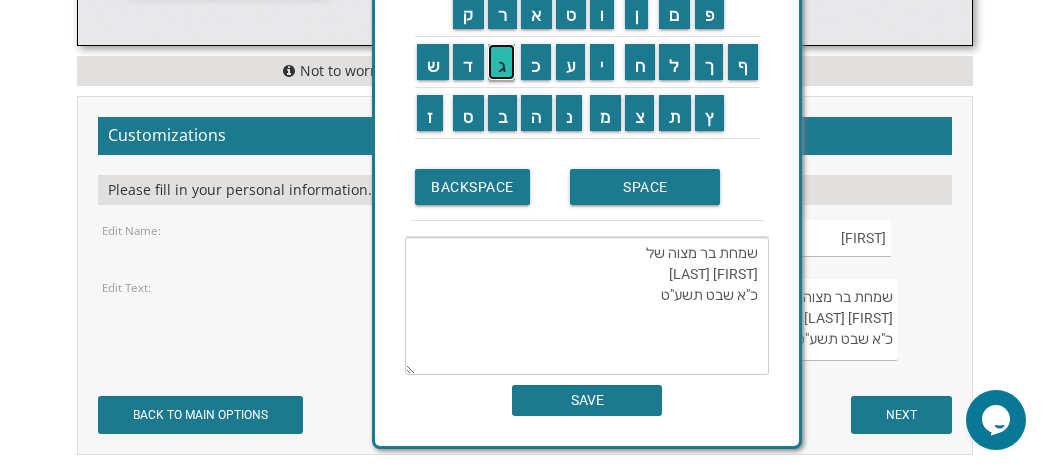 click on "ג" at bounding box center (502, 62) 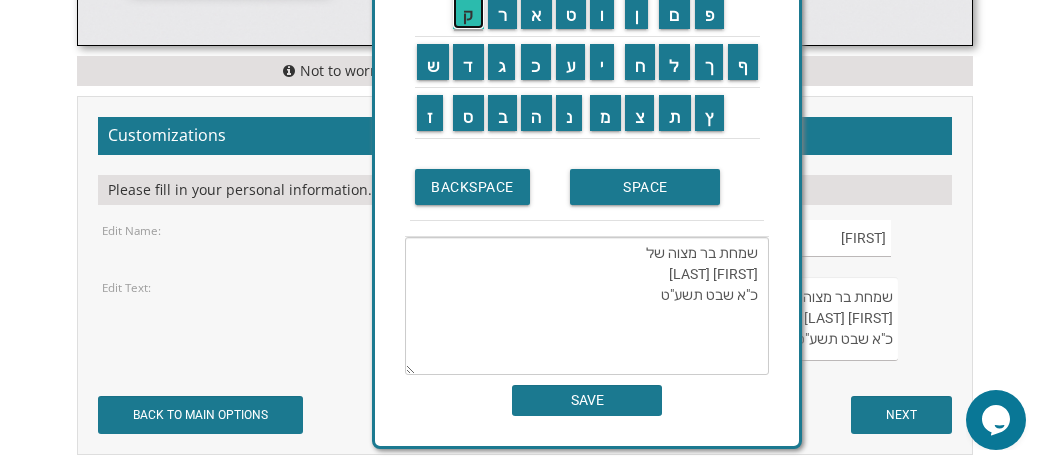 click on "ק" at bounding box center [468, 11] 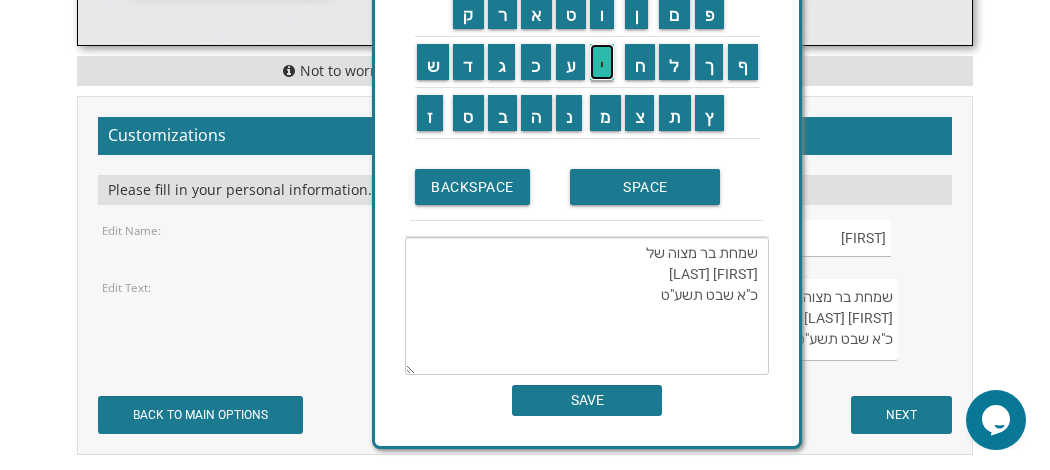 click on "י" at bounding box center (602, 62) 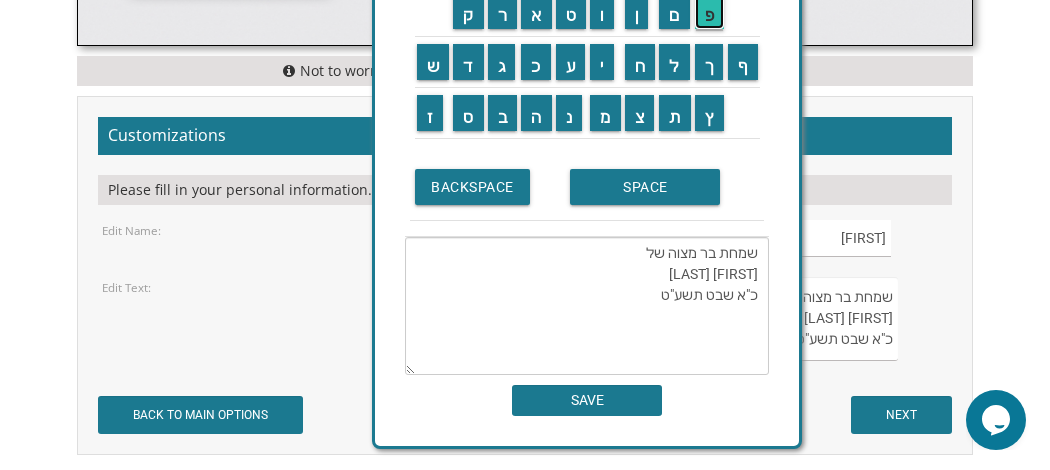 click on "פ" at bounding box center (710, 11) 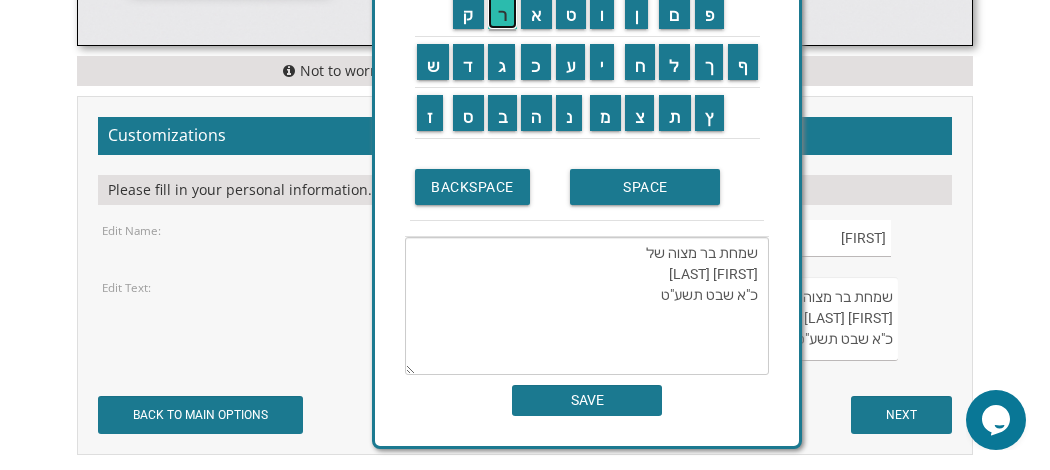 click on "ר" at bounding box center [503, 11] 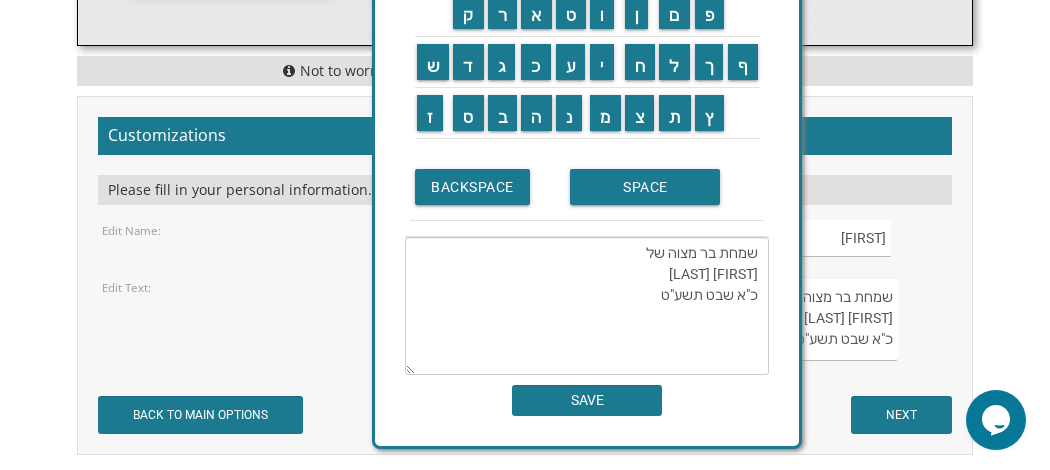 click on "שמחת בר מצוה של
אשר זעליג קיפר
כ"א שבט תשע"ט" at bounding box center [587, 306] 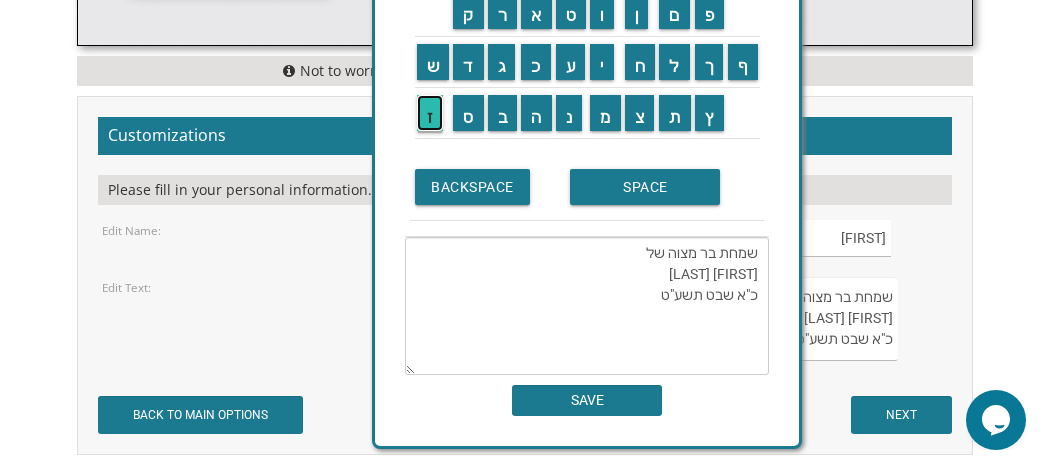click on "ז" at bounding box center [430, 113] 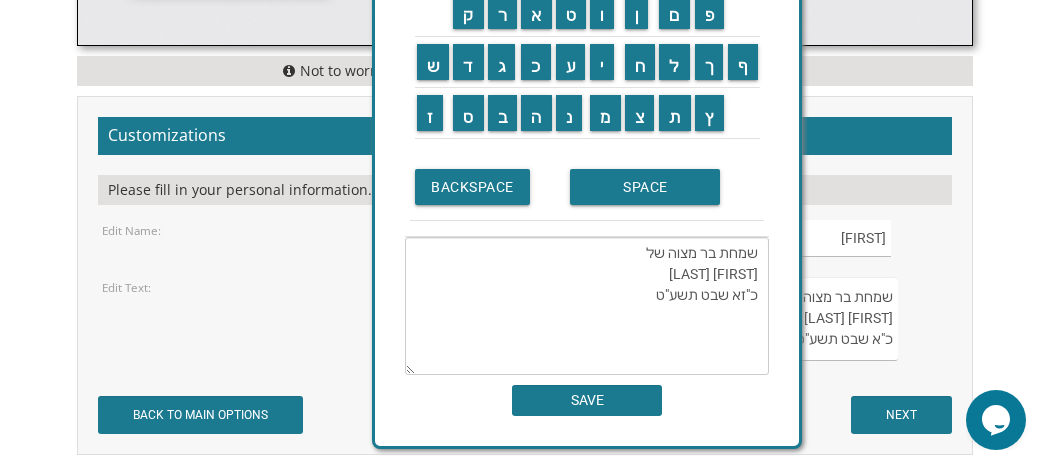 drag, startPoint x: 731, startPoint y: 300, endPoint x: 702, endPoint y: 296, distance: 29.274563 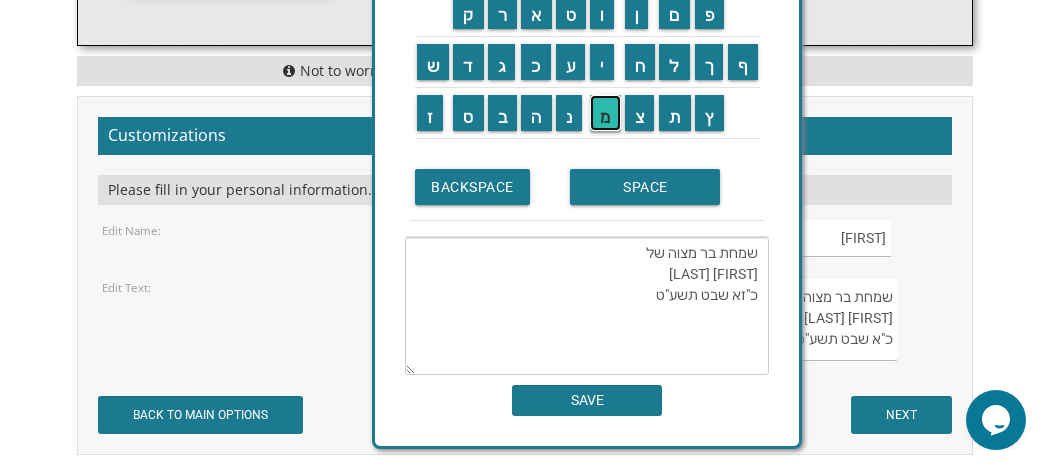 click on "מ" at bounding box center [605, 113] 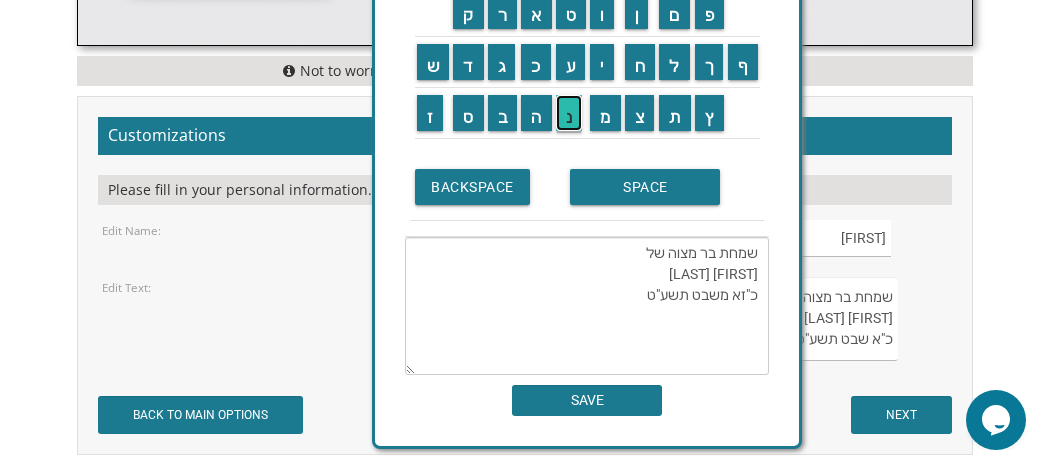 click on "נ" at bounding box center [569, 113] 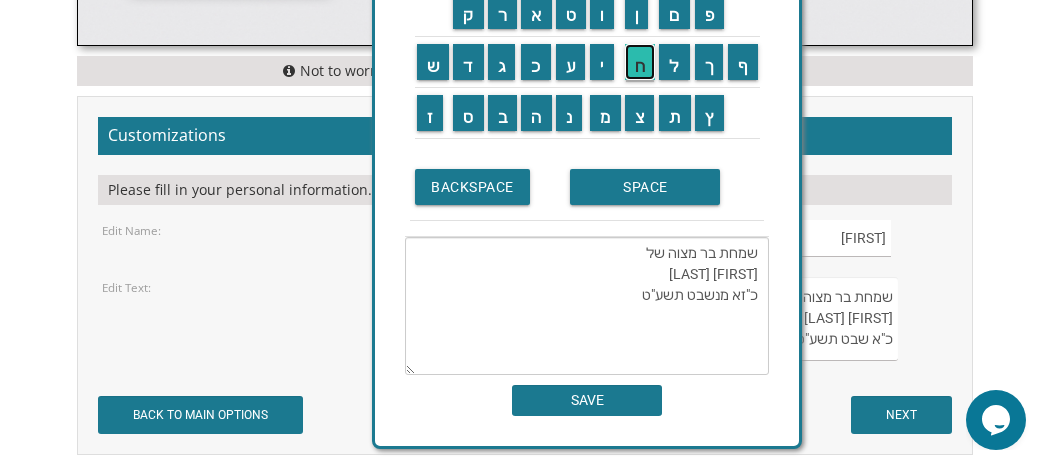 click on "ח" at bounding box center (640, 62) 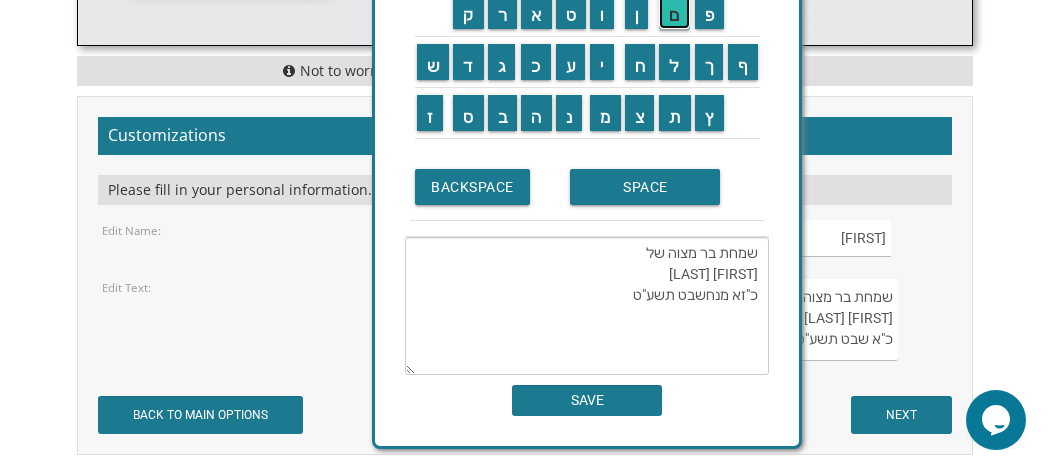 click on "ם" at bounding box center (674, 11) 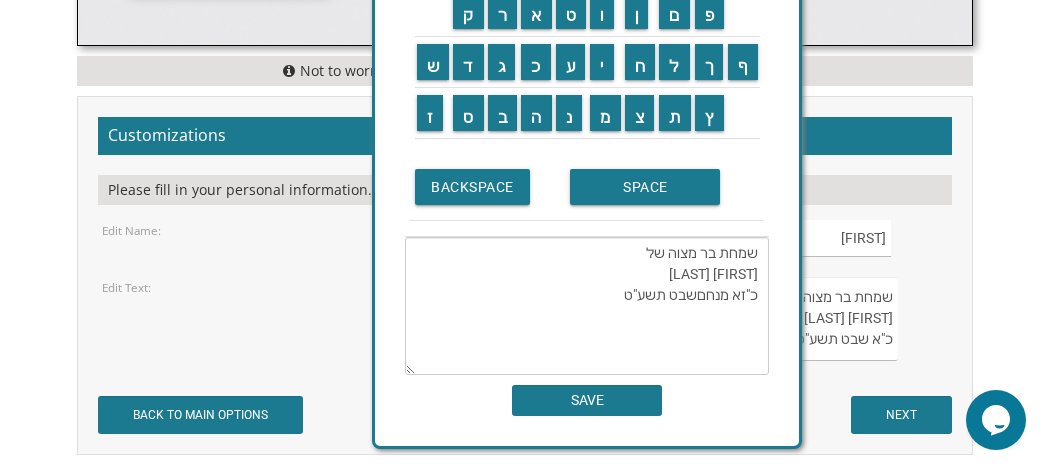 drag, startPoint x: 692, startPoint y: 298, endPoint x: 679, endPoint y: 297, distance: 13.038404 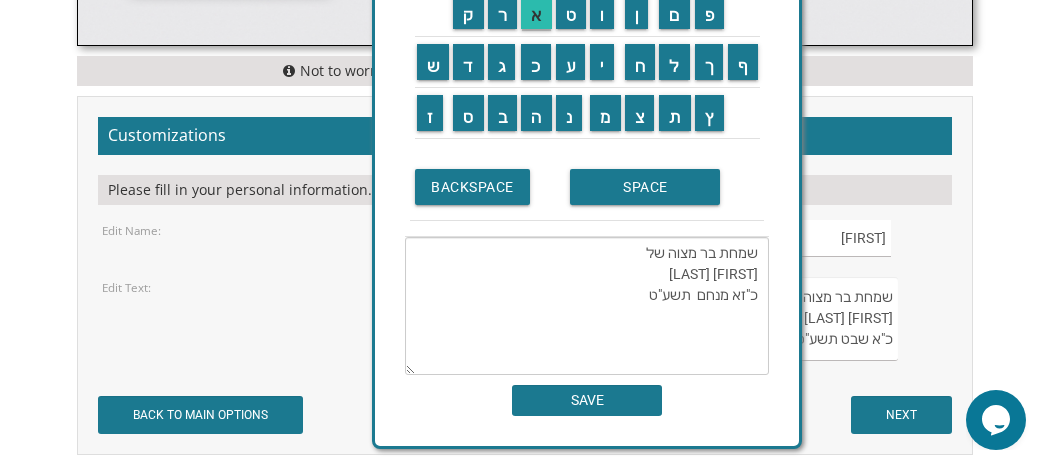 scroll, scrollTop: 1258, scrollLeft: 0, axis: vertical 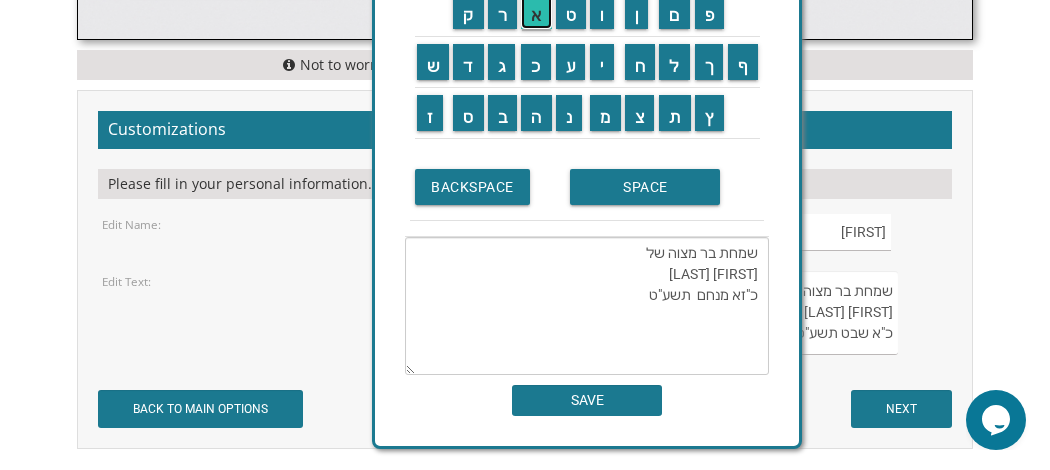 click on "א" at bounding box center [536, 11] 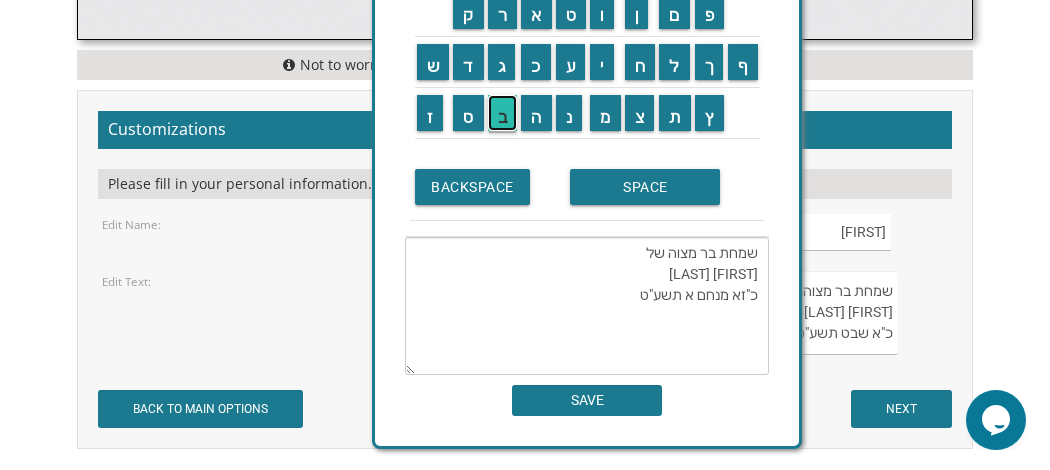 click on "ב" at bounding box center (503, 113) 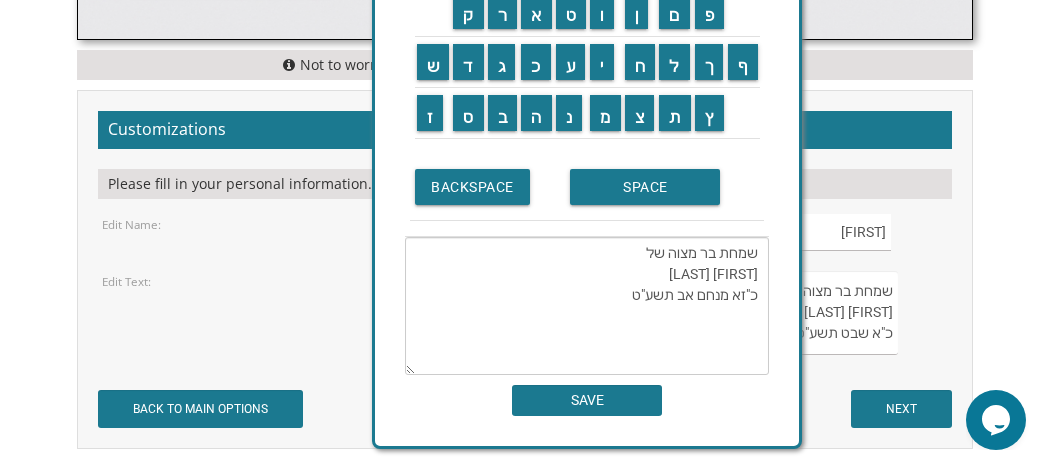click on "שמחת בר מצוה של
אשר זעליג קיפר
כ"זא מנחם אב תשע"ט" at bounding box center [587, 306] 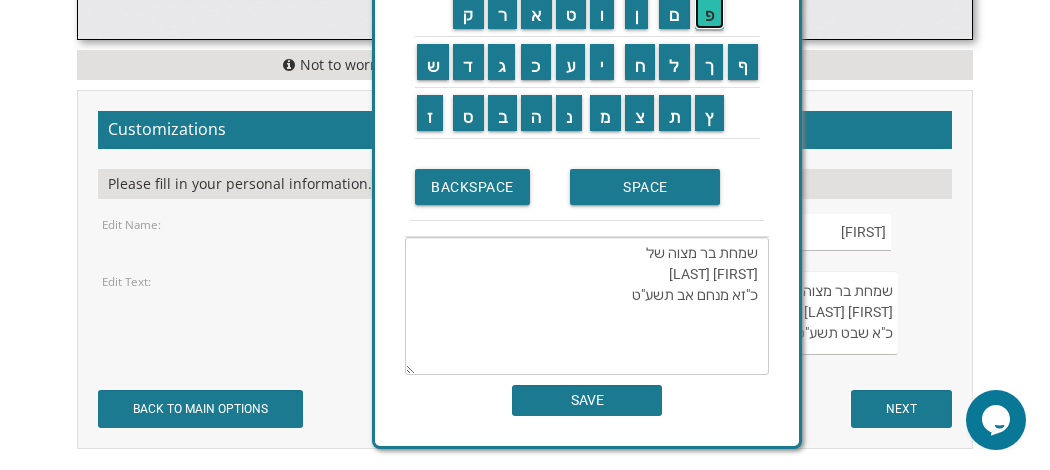 click on "פ" at bounding box center [710, 11] 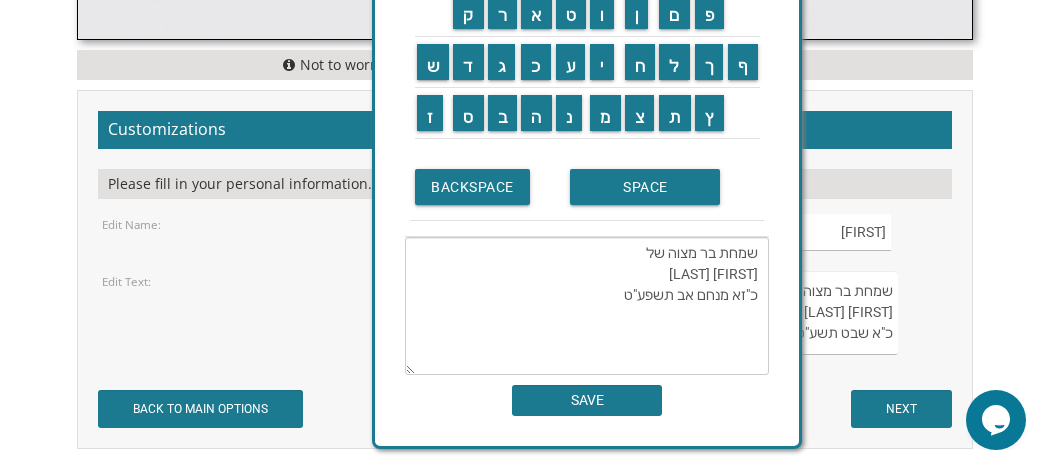 drag, startPoint x: 635, startPoint y: 291, endPoint x: 624, endPoint y: 291, distance: 11 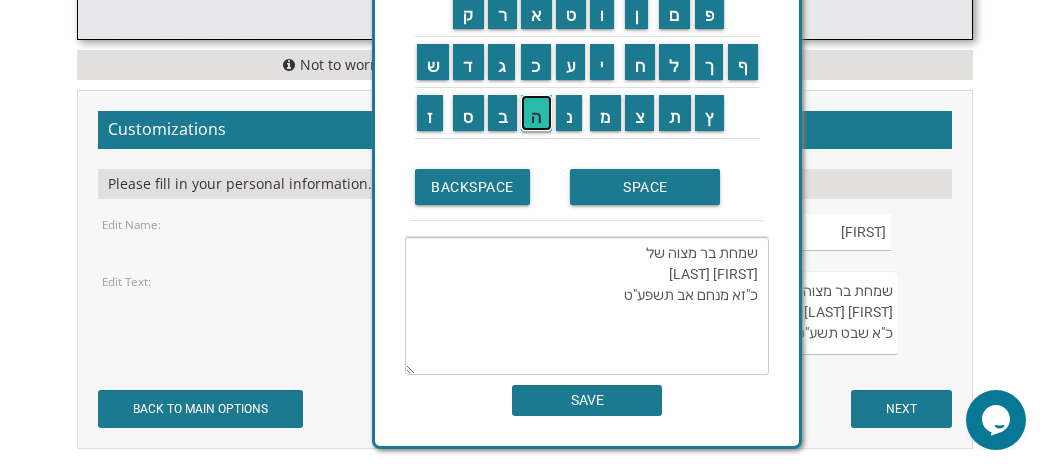 click on "ה" at bounding box center [536, 113] 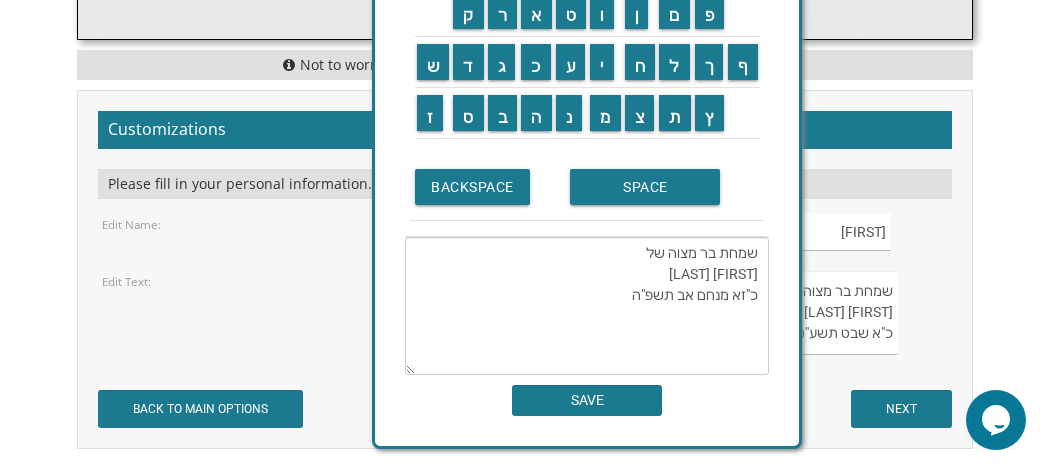 click on "שמחת בר מצוה של
אשר זעליג קיפר
כ"זא מנחם אב תשפ"ה" at bounding box center [587, 306] 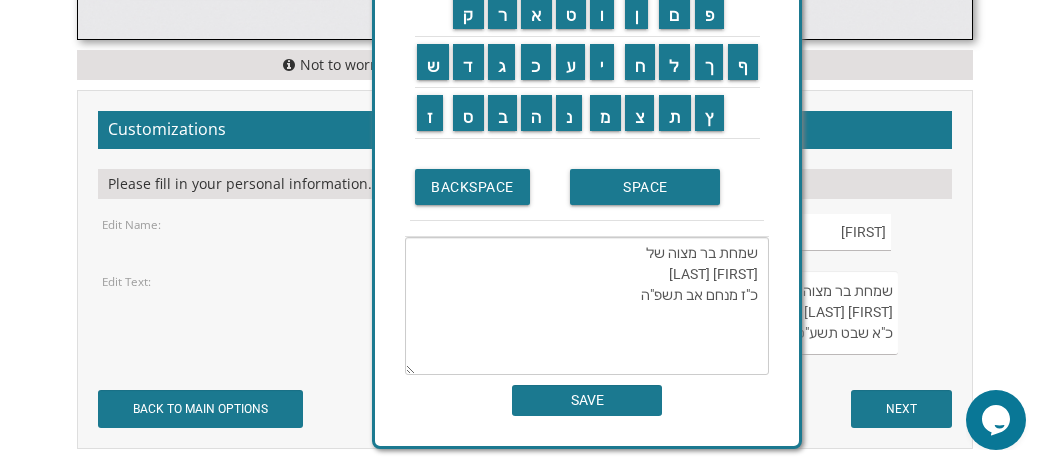 type on "שמחת בר מצוה של
אשר זעליג קיפר
כ"ז מנחם אב תשפ"ה" 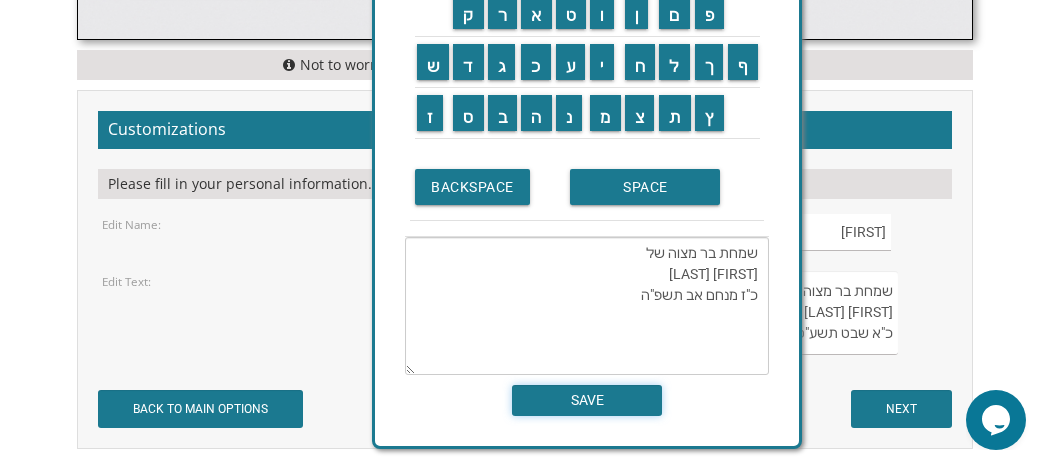 click on "SAVE" at bounding box center [587, 400] 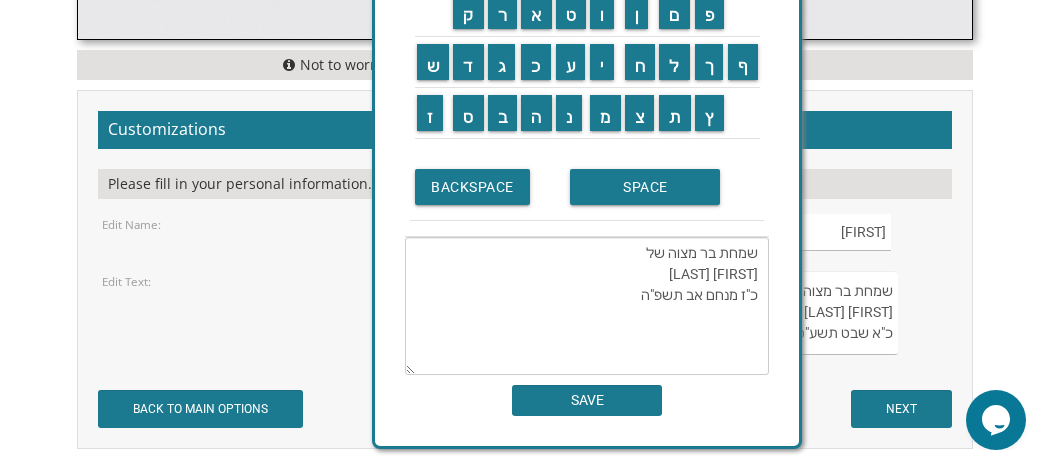 type on "שמחת בר מצוה של
אשר זעליג קיפר
כ"ז מנחם אב תשפ"ה" 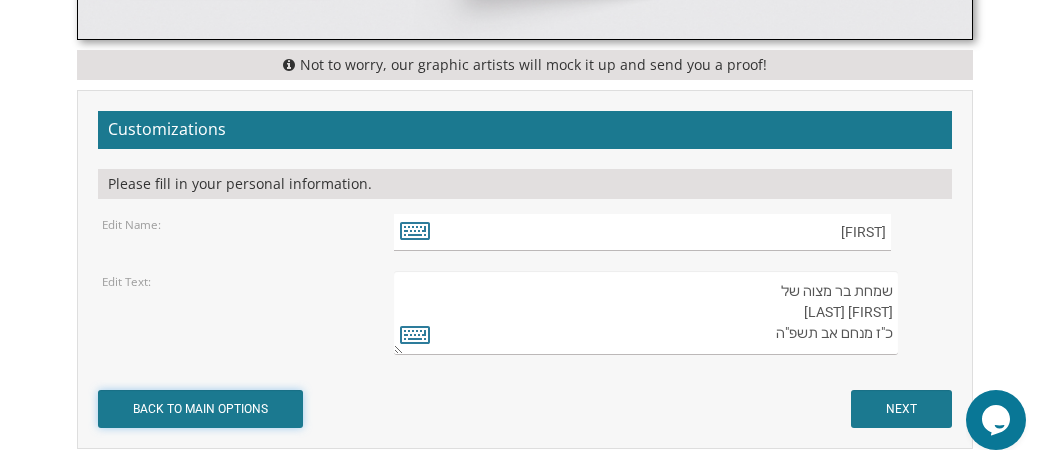 click on "BACK TO MAIN OPTIONS" at bounding box center (200, 409) 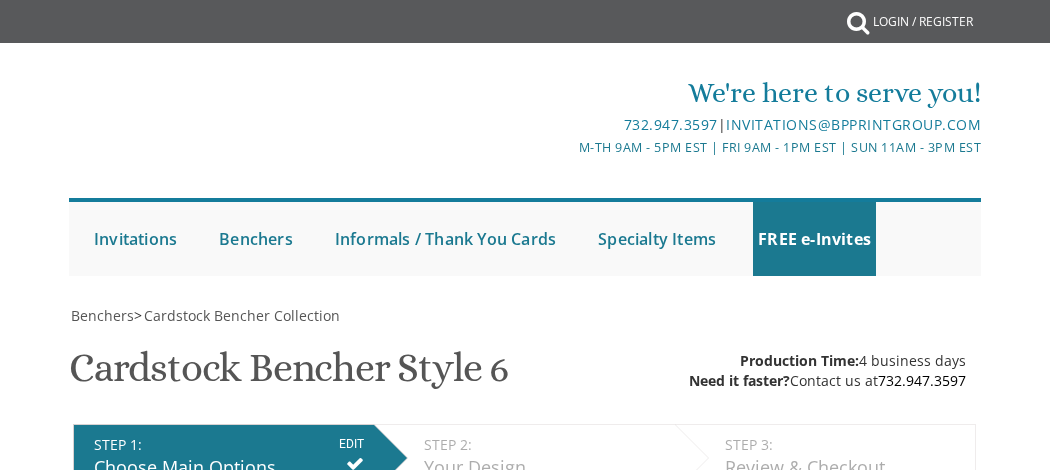 scroll, scrollTop: 0, scrollLeft: 0, axis: both 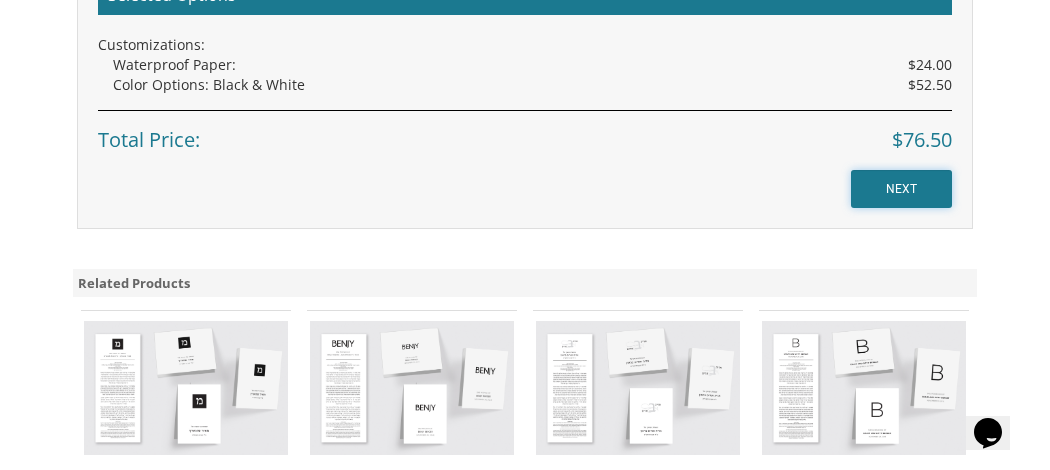 click on "NEXT" at bounding box center [901, 189] 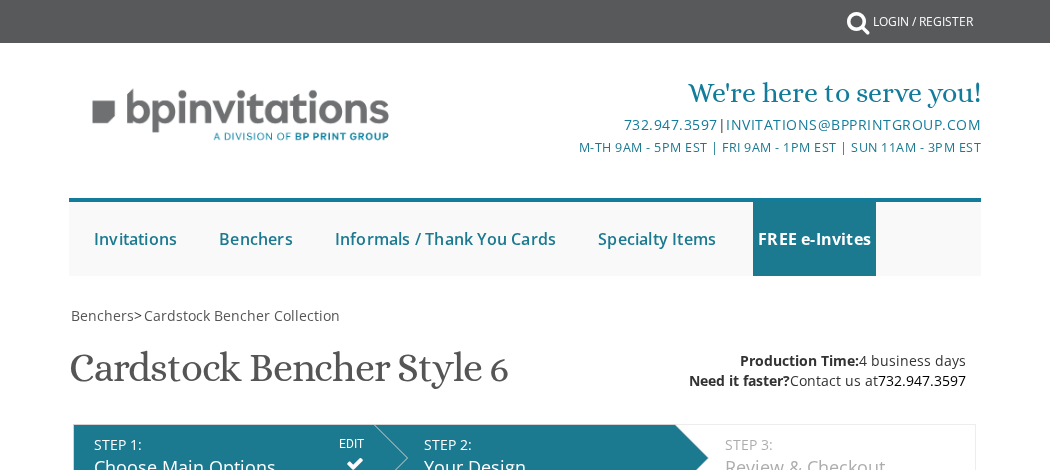 scroll, scrollTop: 39, scrollLeft: 0, axis: vertical 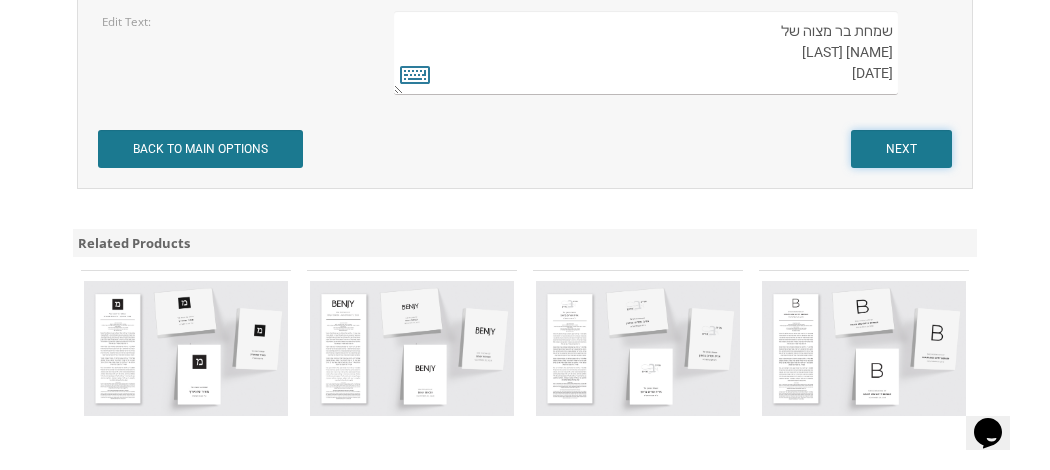 click on "NEXT" at bounding box center [901, 149] 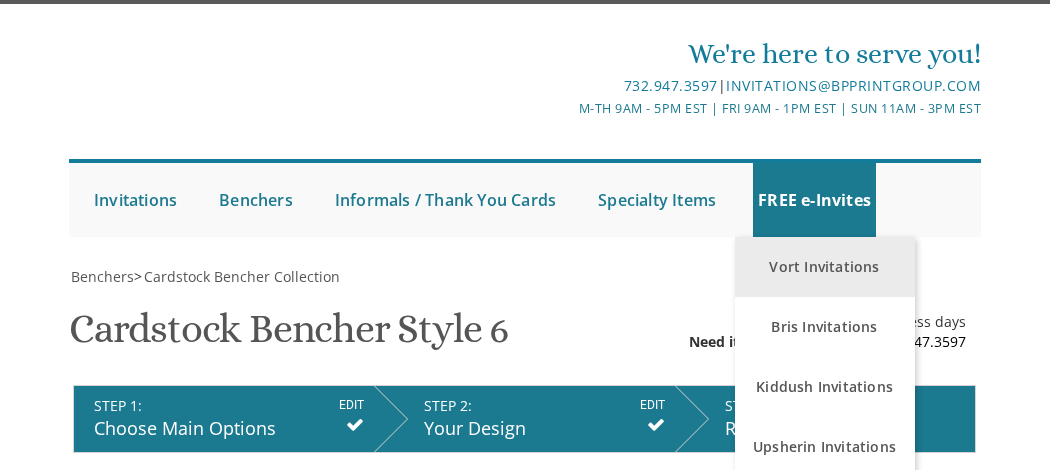 scroll, scrollTop: 192, scrollLeft: 0, axis: vertical 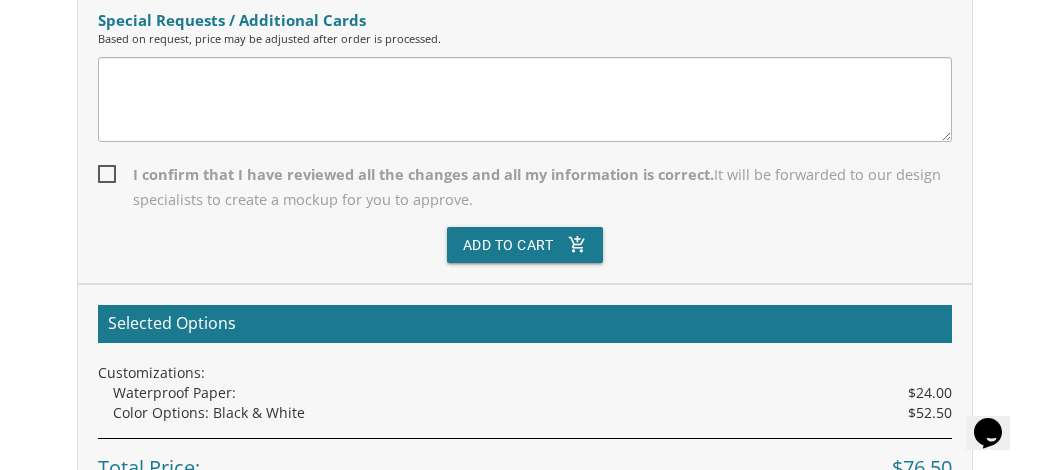 click on "I confirm that I have reviewed all the changes and all my information is correct.   It will be forwarded to our design specialists to create a mockup for you to approve." at bounding box center [525, 187] 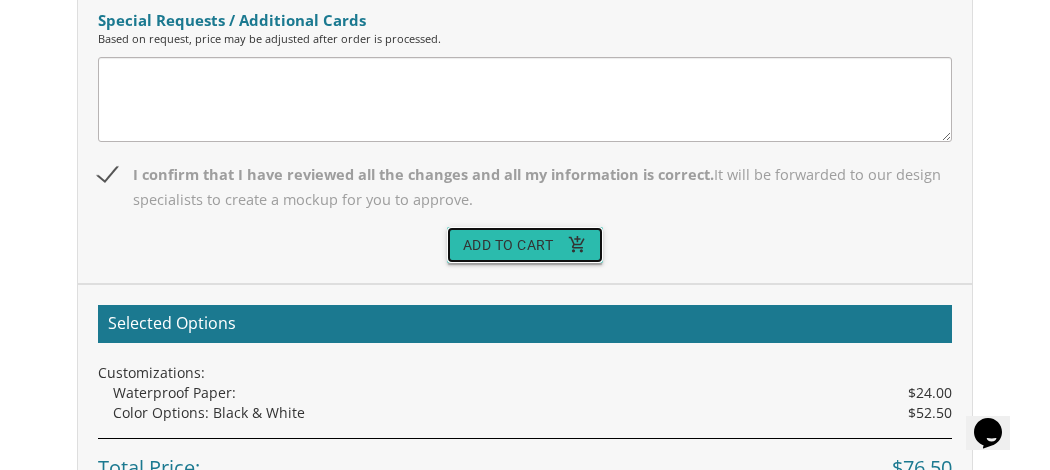 click on "Add To Cart
add_shopping_cart" at bounding box center [525, 245] 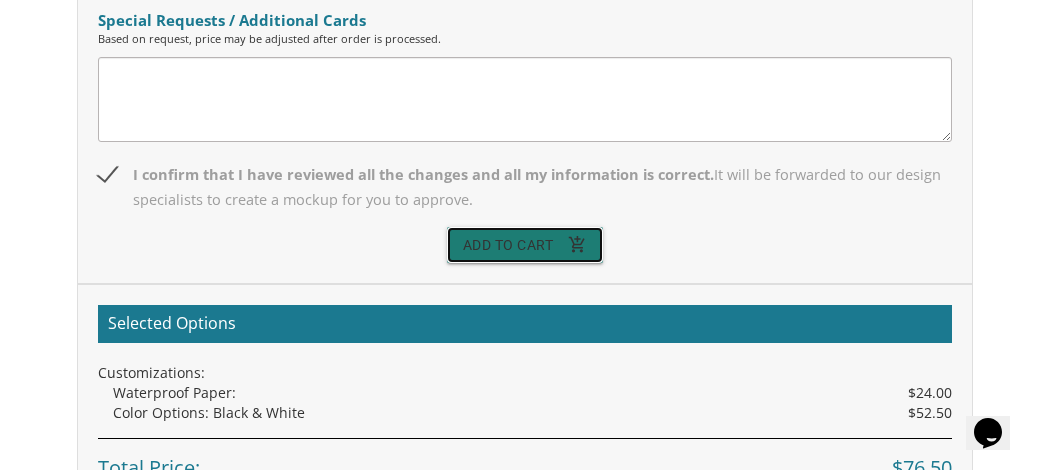 type 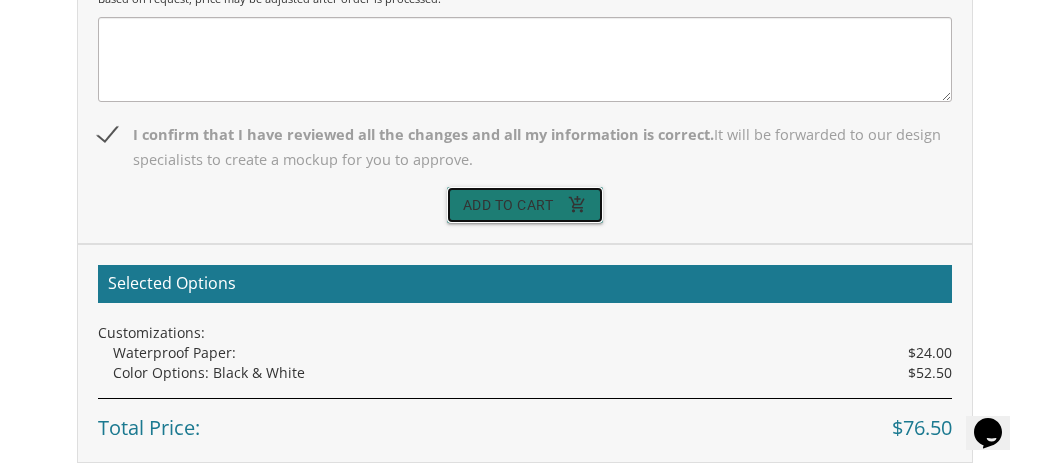 scroll, scrollTop: 1039, scrollLeft: 0, axis: vertical 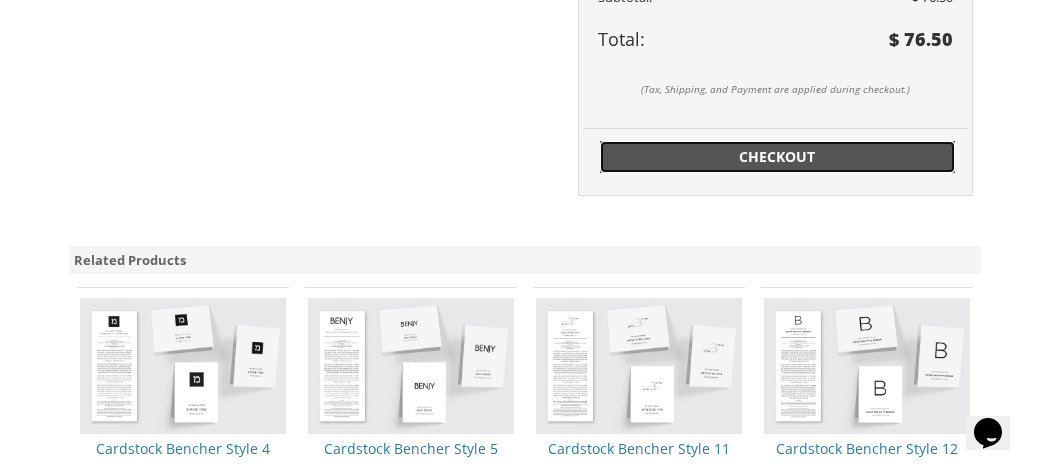 click on "Checkout" at bounding box center (777, 157) 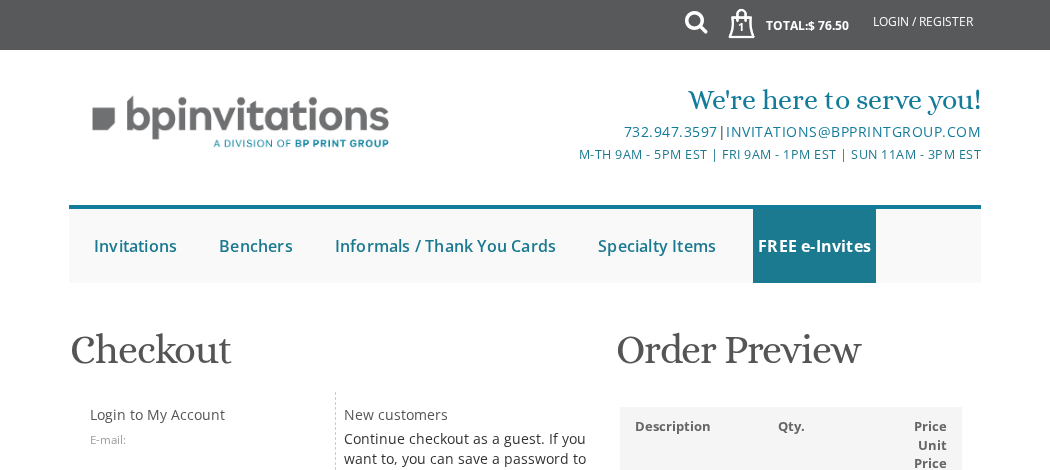 scroll, scrollTop: 15, scrollLeft: 0, axis: vertical 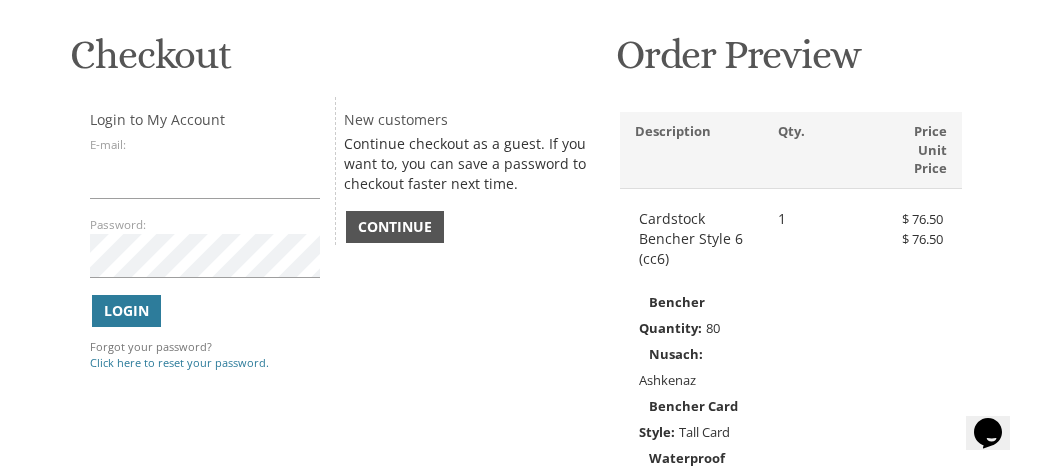 click on "Continue" at bounding box center [395, 227] 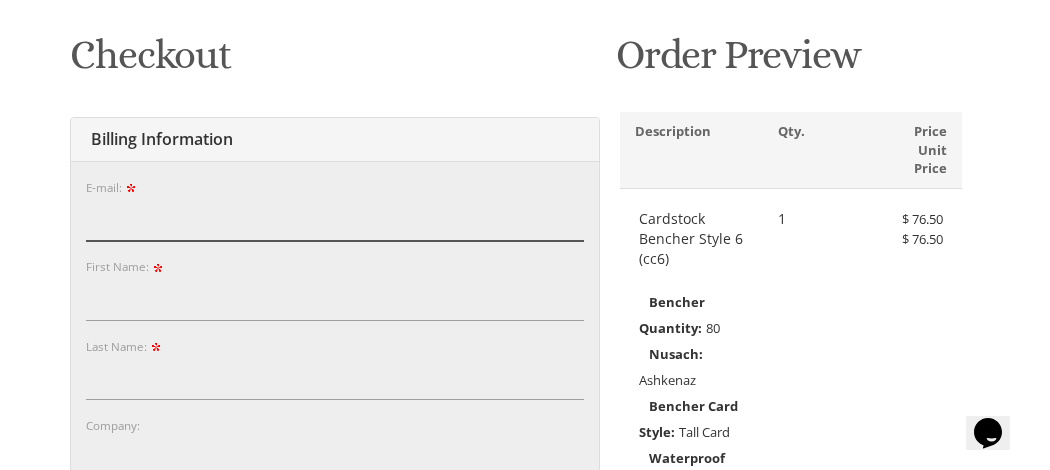 click on "E-mail:" at bounding box center (334, 219) 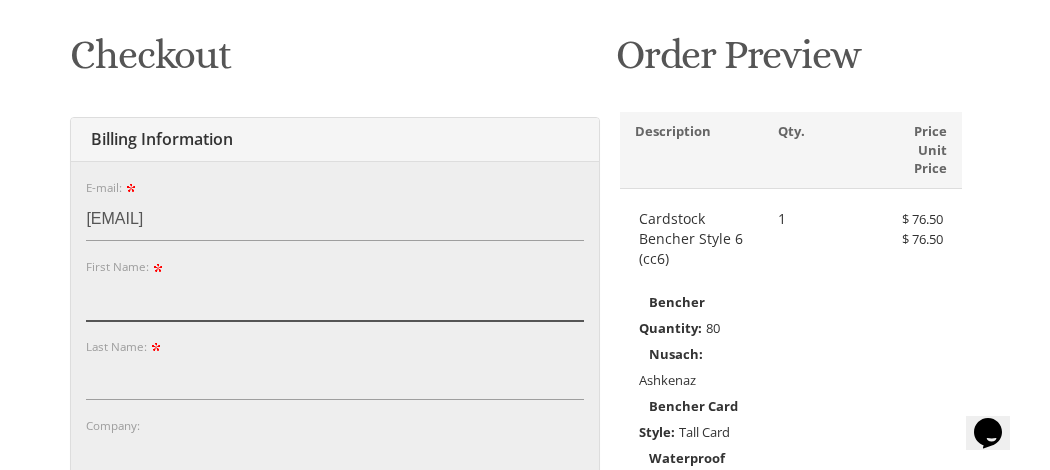 type on "Zahava" 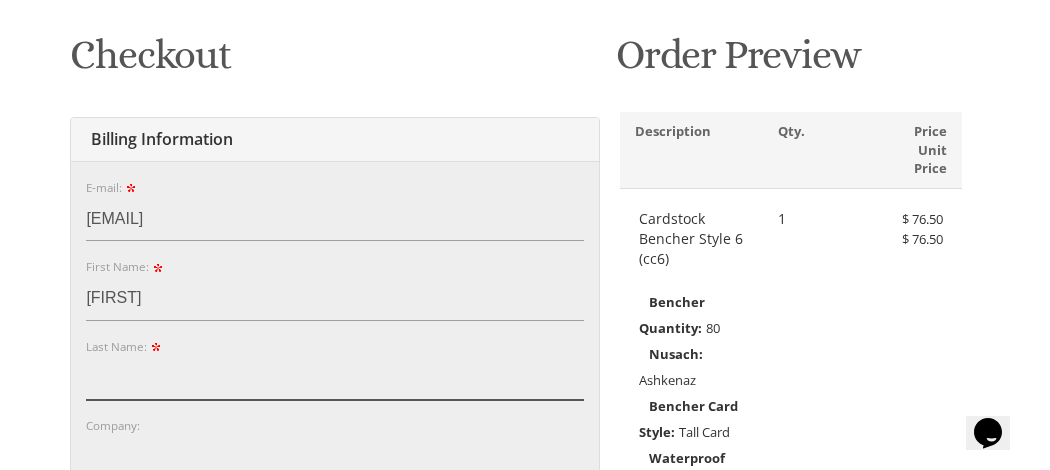 type on "Kipper" 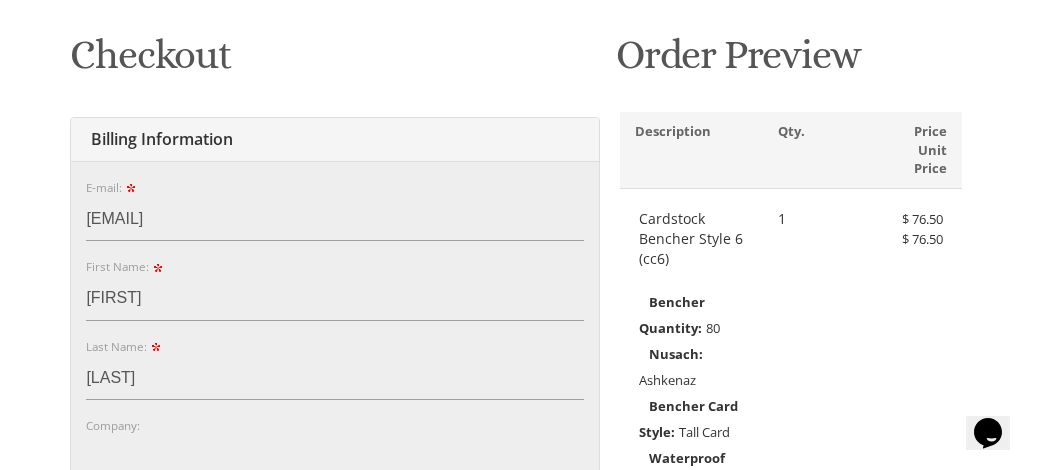 type on "[NUMBER] [STREET]" 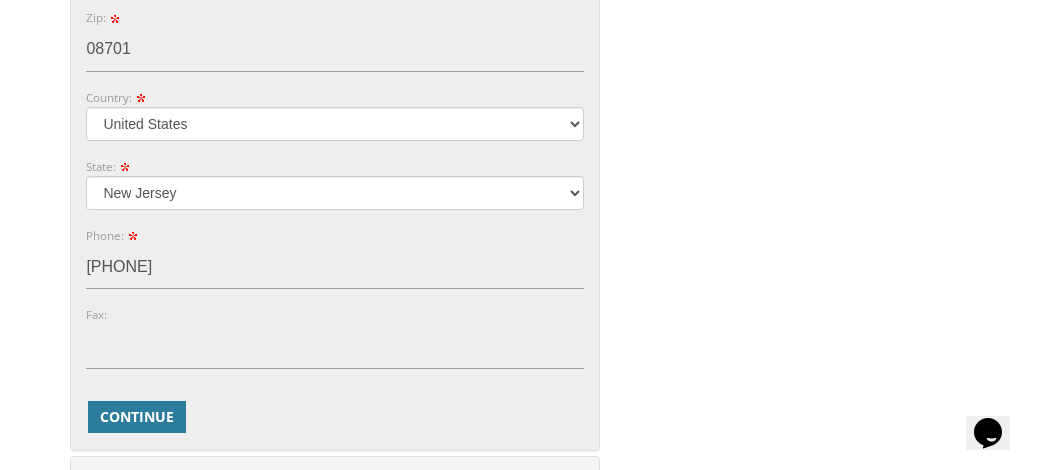 scroll, scrollTop: 1061, scrollLeft: 0, axis: vertical 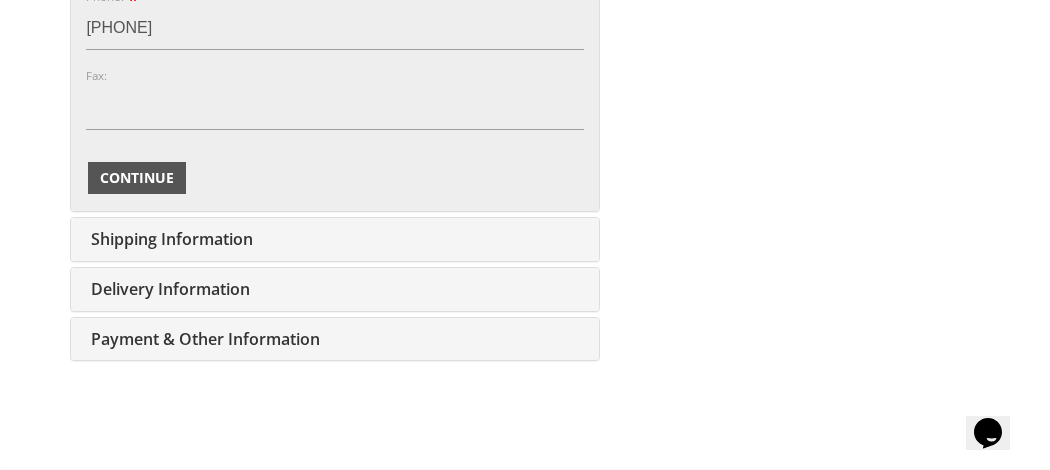 click on "Continue" at bounding box center [137, 178] 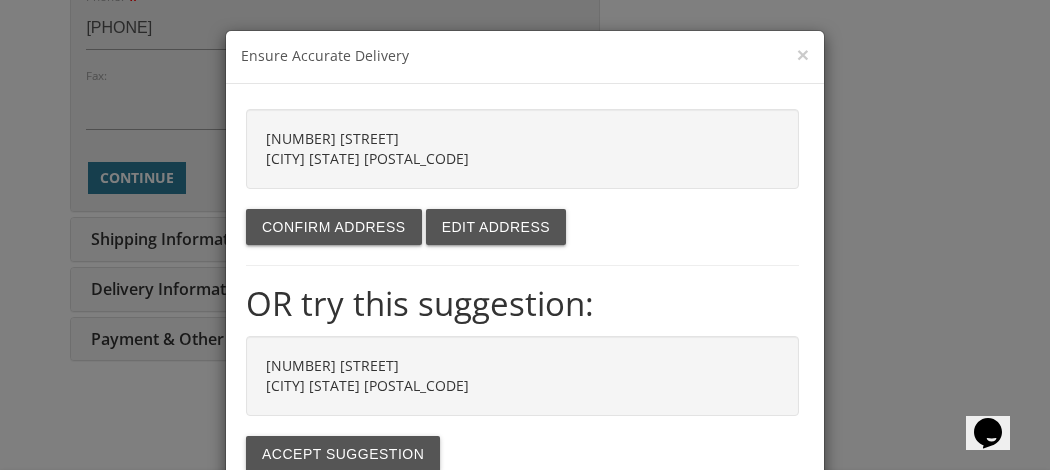 scroll, scrollTop: 1266, scrollLeft: 0, axis: vertical 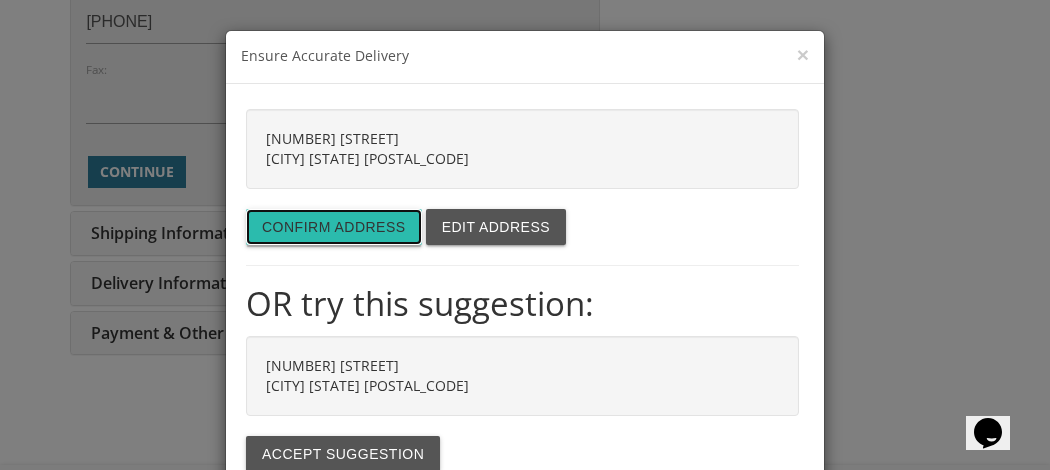 click on "Confirm address" at bounding box center [334, 227] 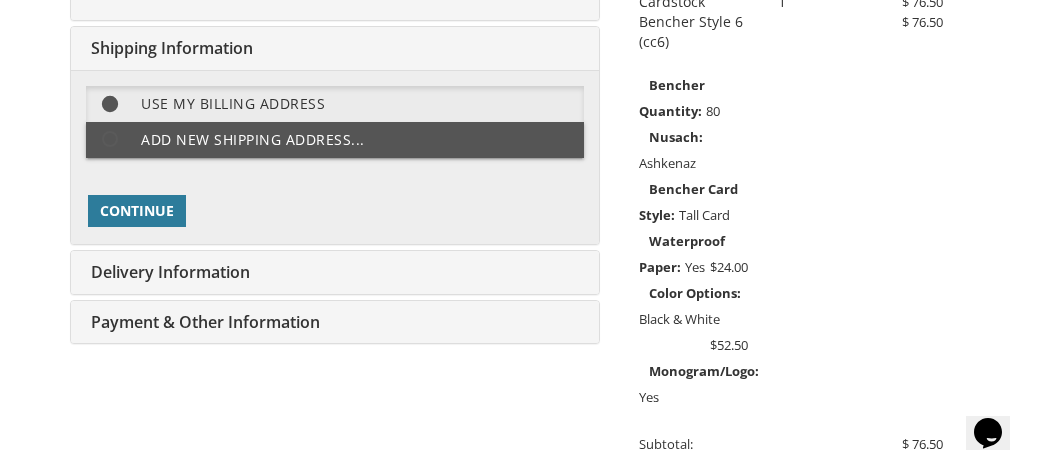 scroll, scrollTop: 501, scrollLeft: 0, axis: vertical 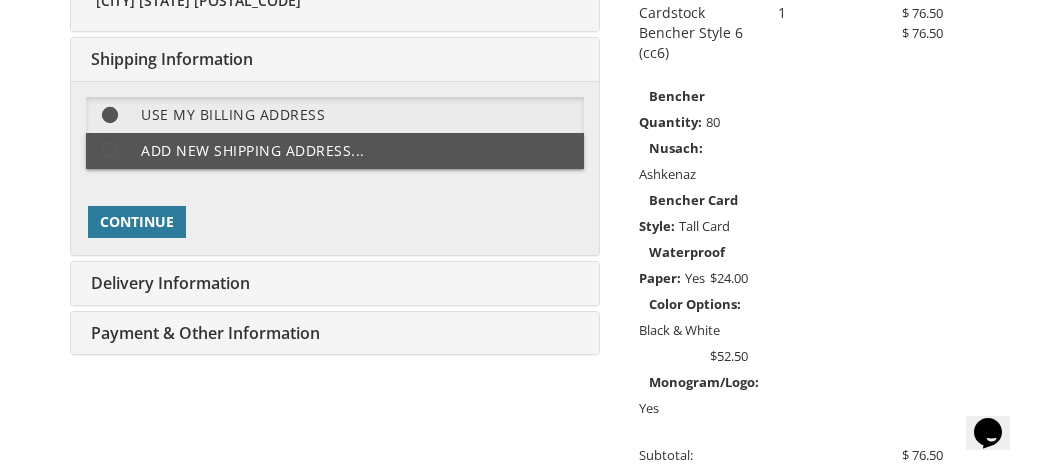 click on "Continue" at bounding box center (334, 222) 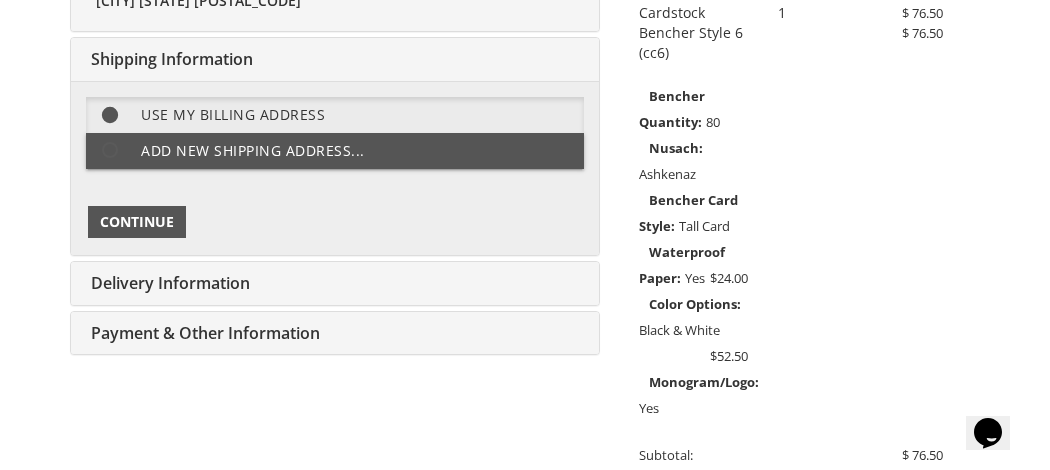 click on "Continue" at bounding box center [137, 222] 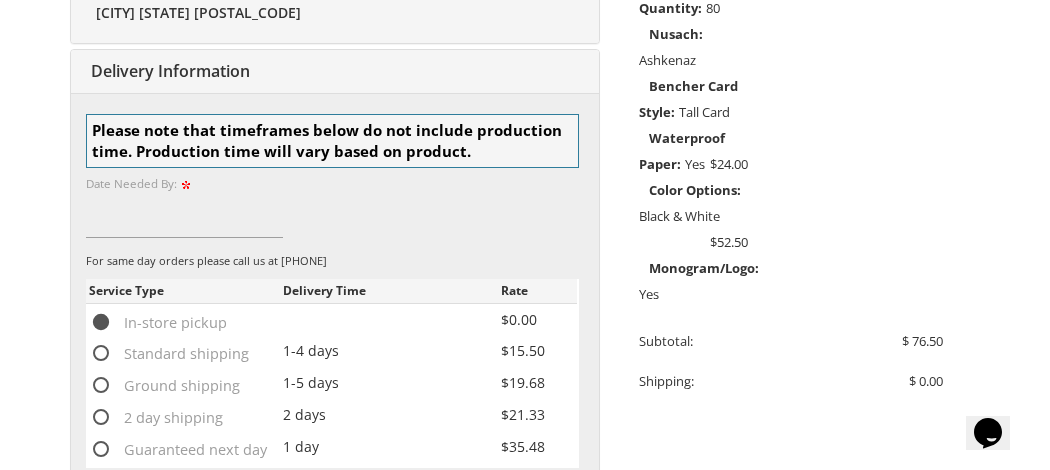 scroll, scrollTop: 626, scrollLeft: 0, axis: vertical 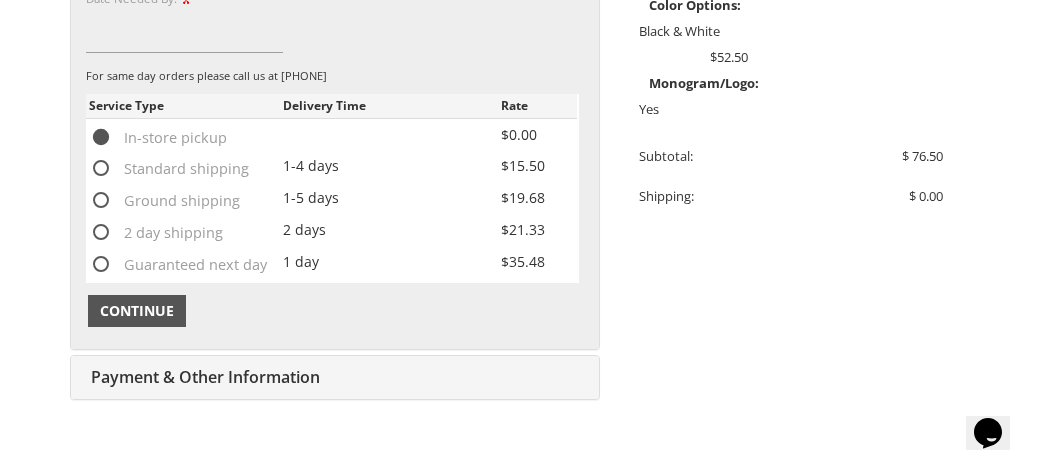 click on "Continue" at bounding box center (137, 311) 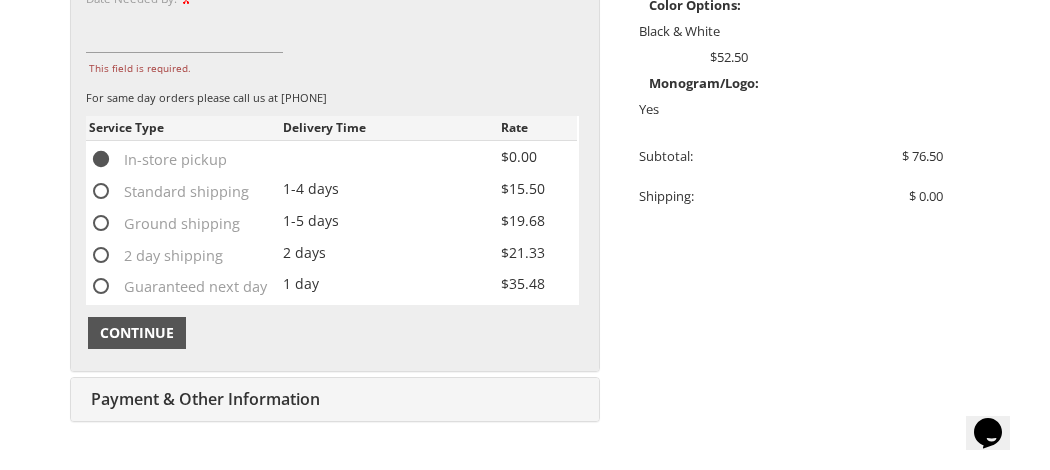click on "Continue" at bounding box center (137, 333) 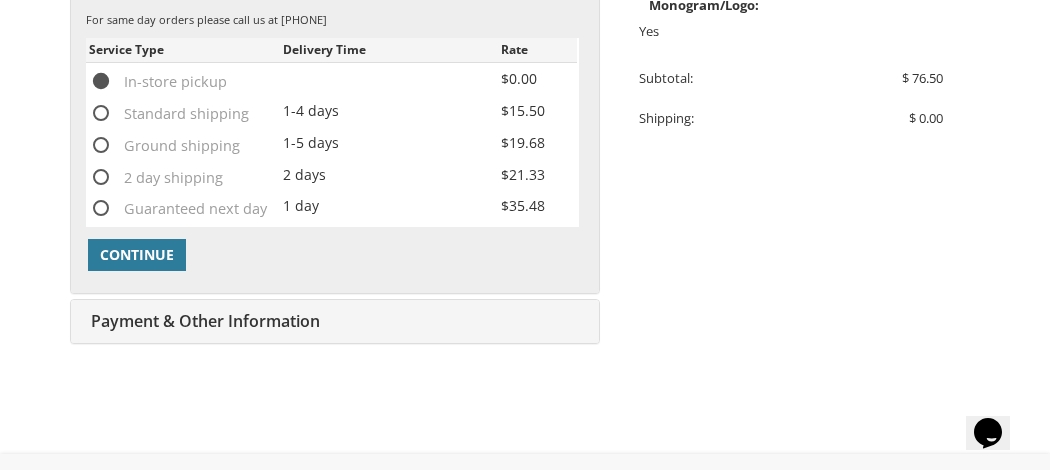 scroll, scrollTop: 889, scrollLeft: 0, axis: vertical 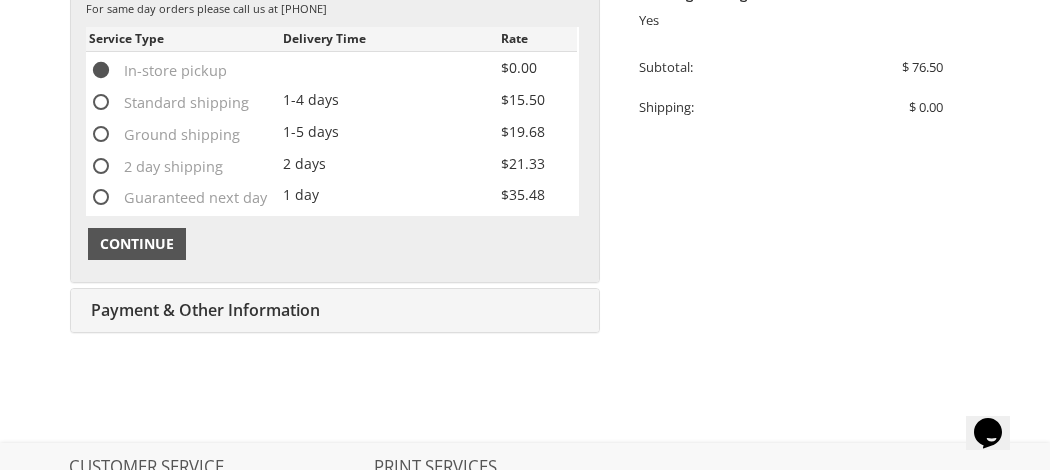 click on "Continue" at bounding box center [137, 244] 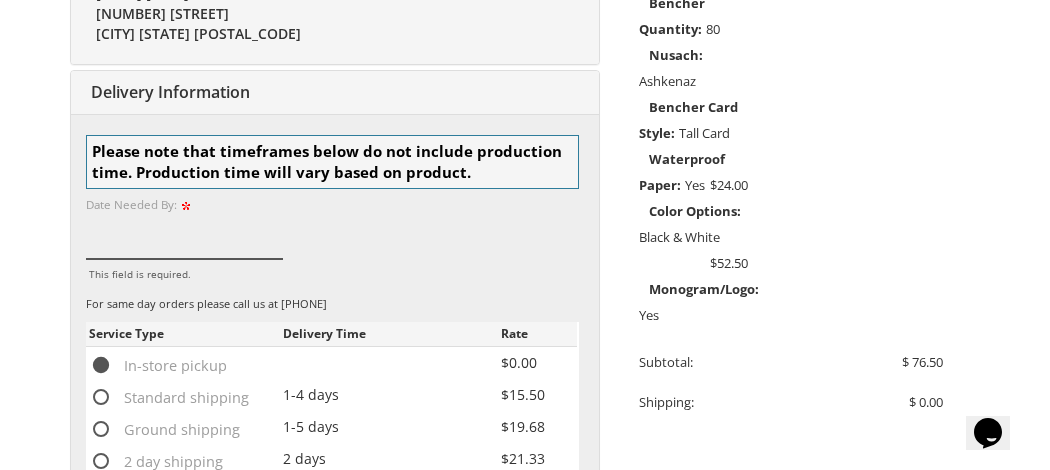 click on "This field is required." at bounding box center (184, 236) 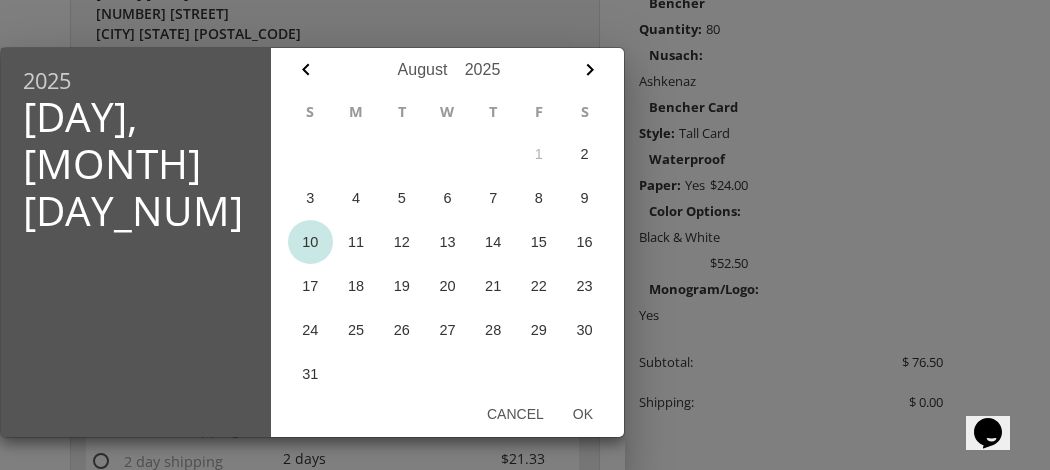 click on "10" at bounding box center [311, 242] 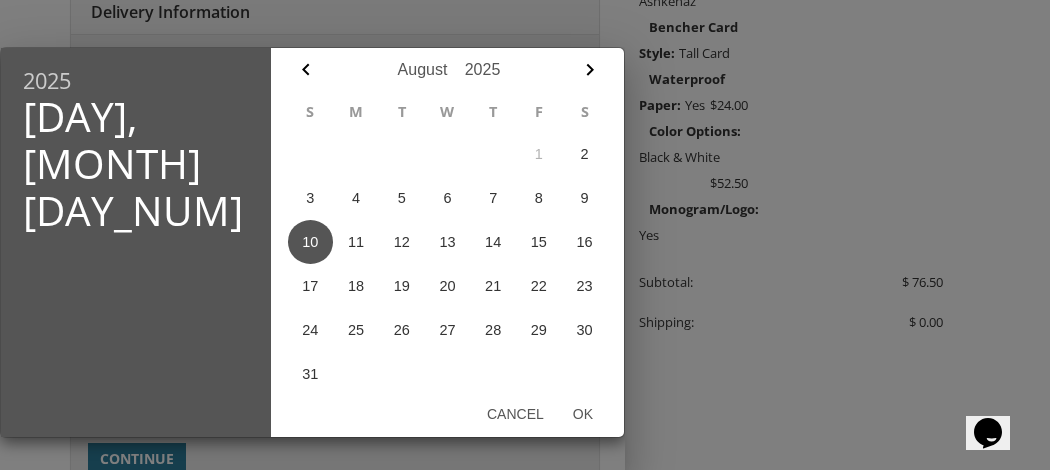 scroll, scrollTop: 690, scrollLeft: 0, axis: vertical 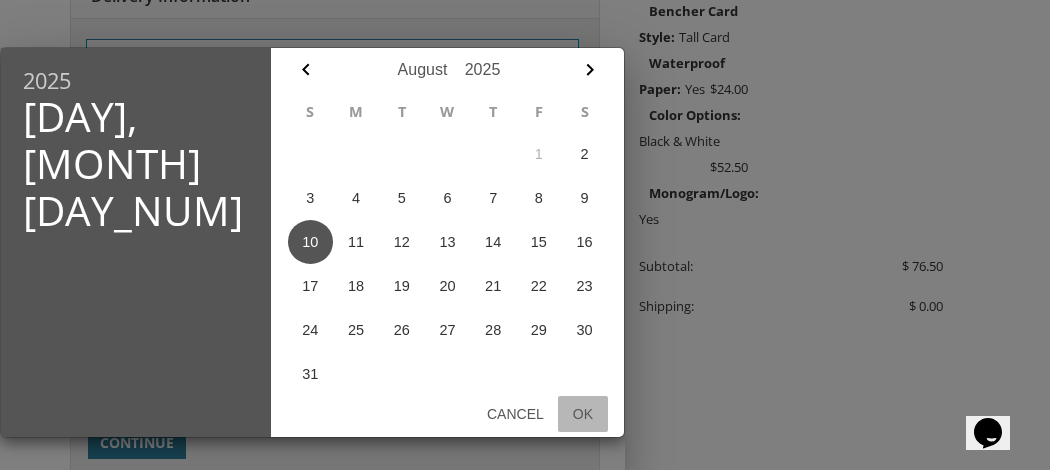 click on "Ok" at bounding box center (582, 414) 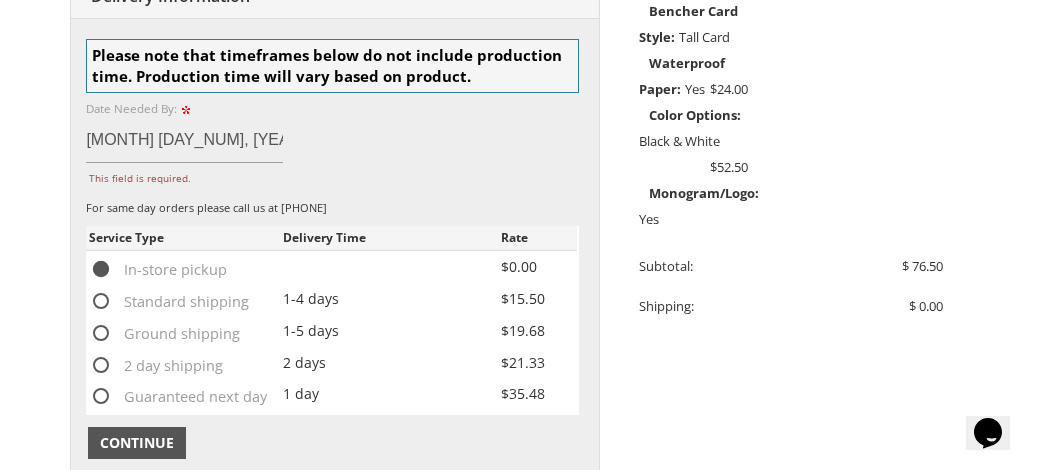 click on "Continue" at bounding box center (137, 443) 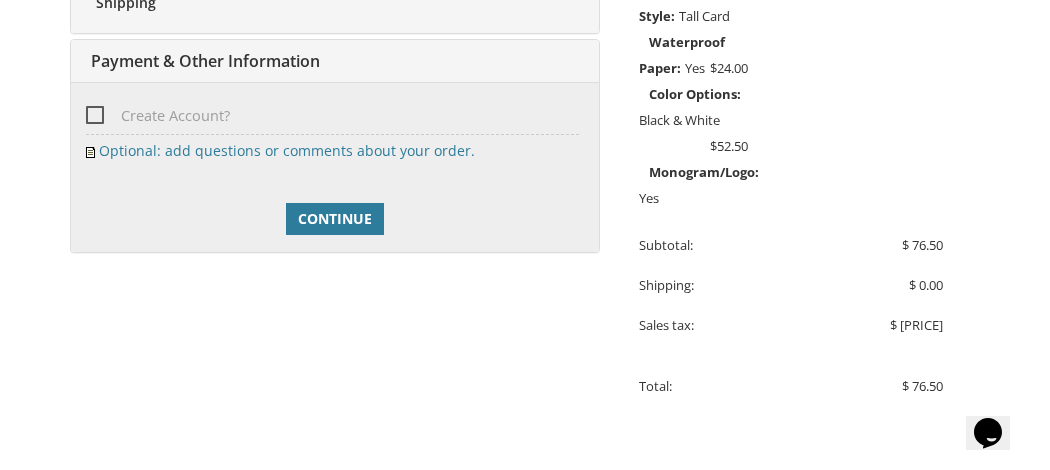scroll, scrollTop: 751, scrollLeft: 0, axis: vertical 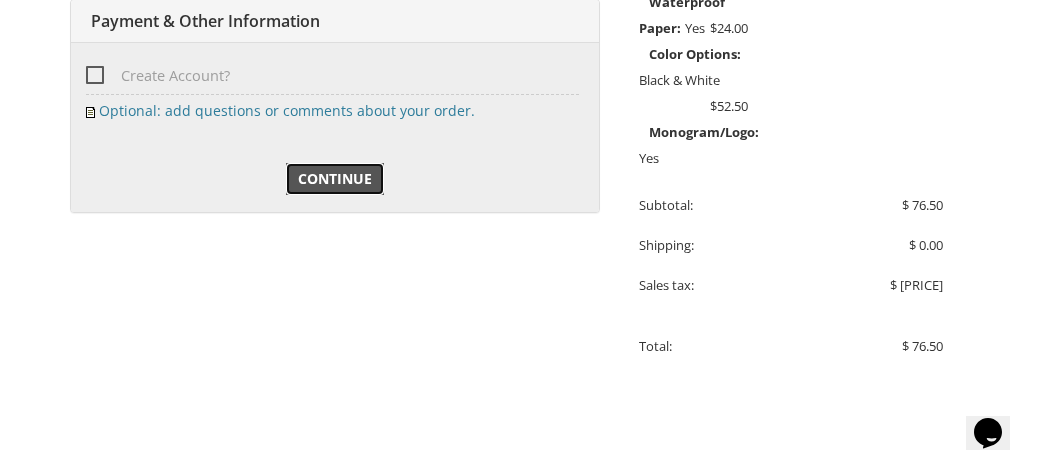 click on "Continue" at bounding box center (335, 179) 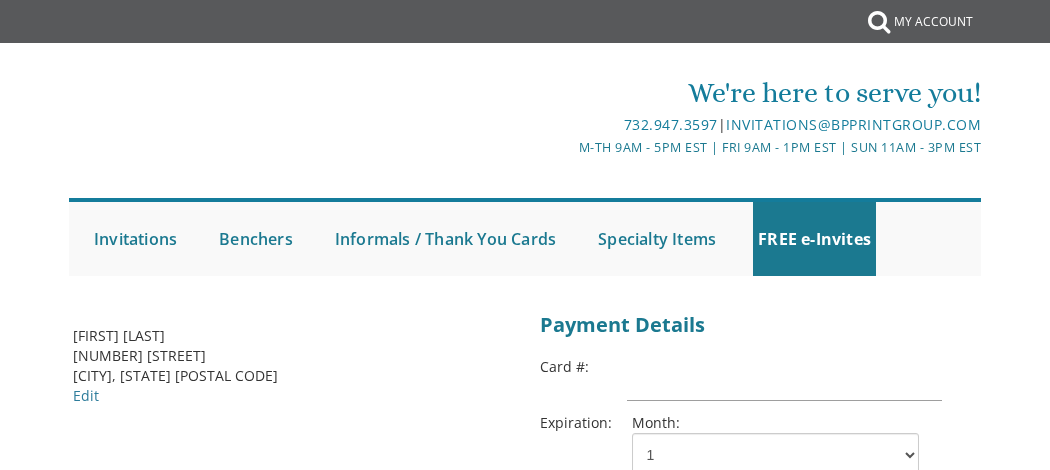 scroll, scrollTop: 0, scrollLeft: 0, axis: both 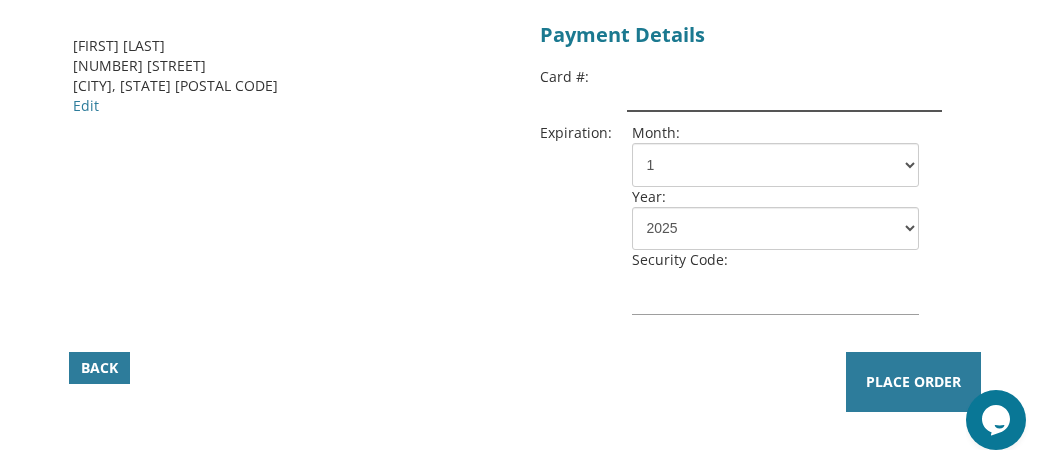 click at bounding box center [784, 89] 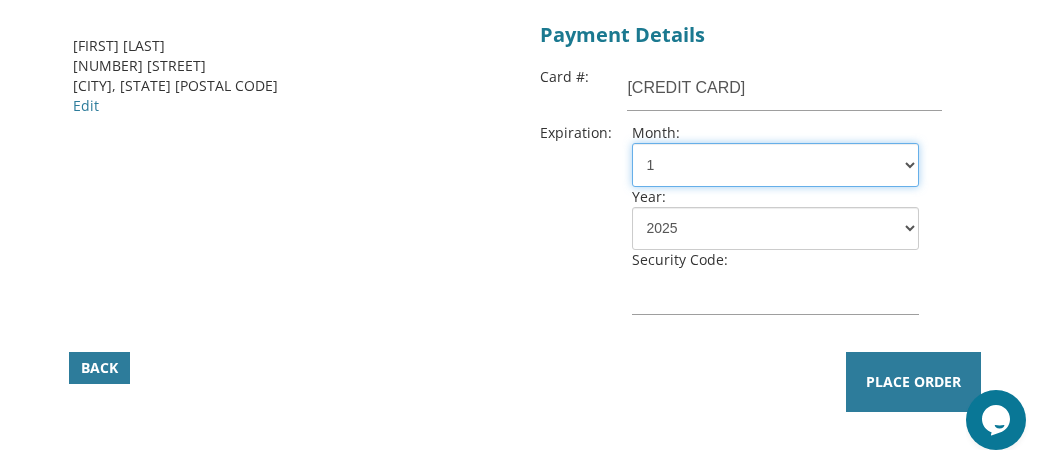 select on "11" 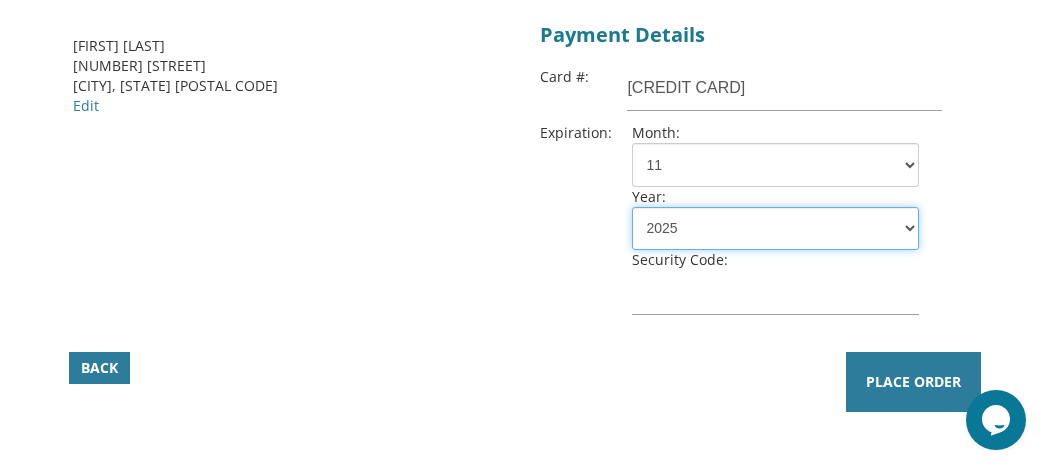 select on "29" 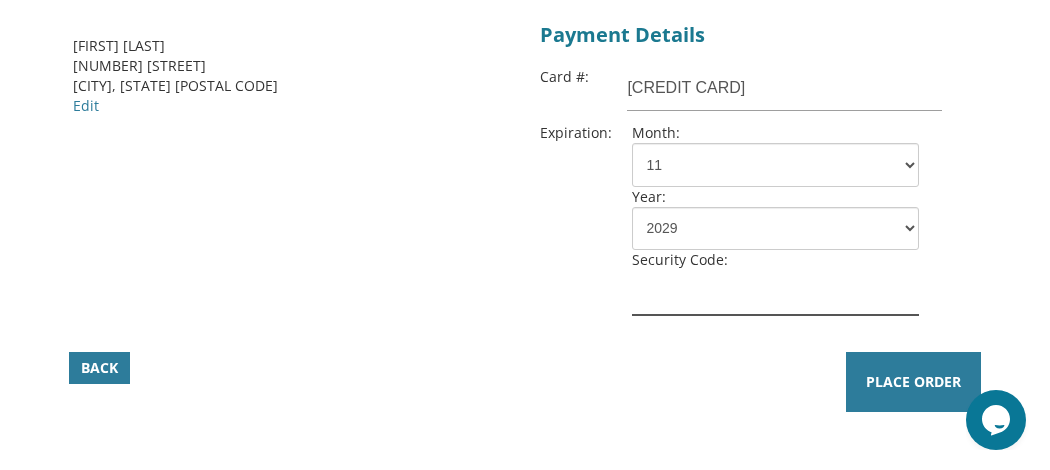 type on "770" 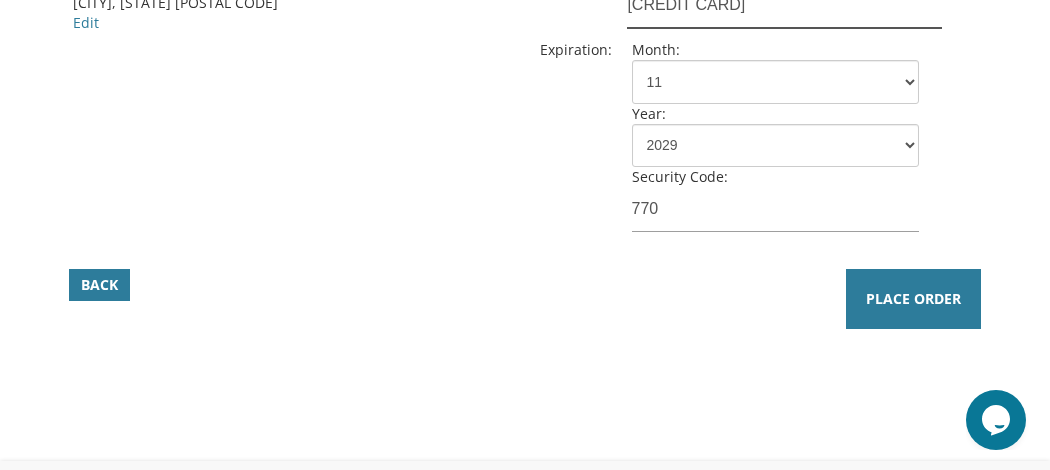 scroll, scrollTop: 390, scrollLeft: 0, axis: vertical 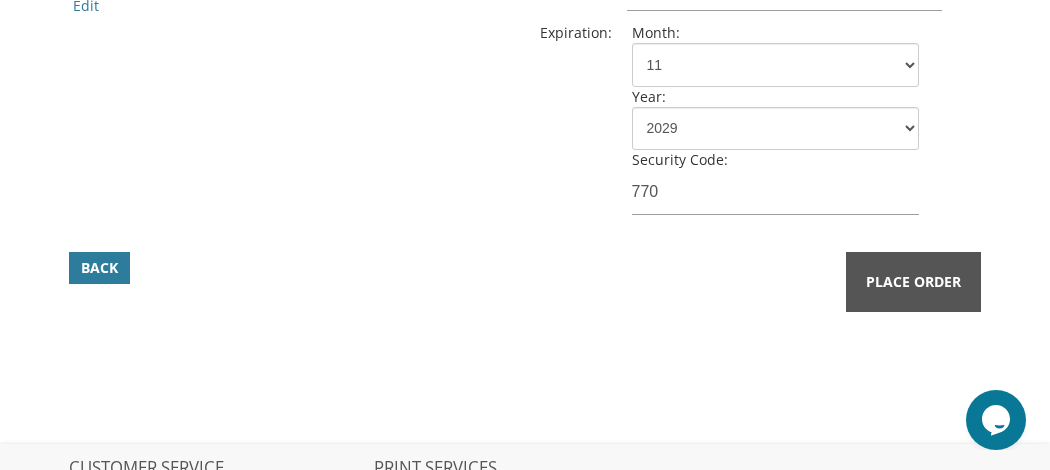 click on "Place Order" at bounding box center [913, 282] 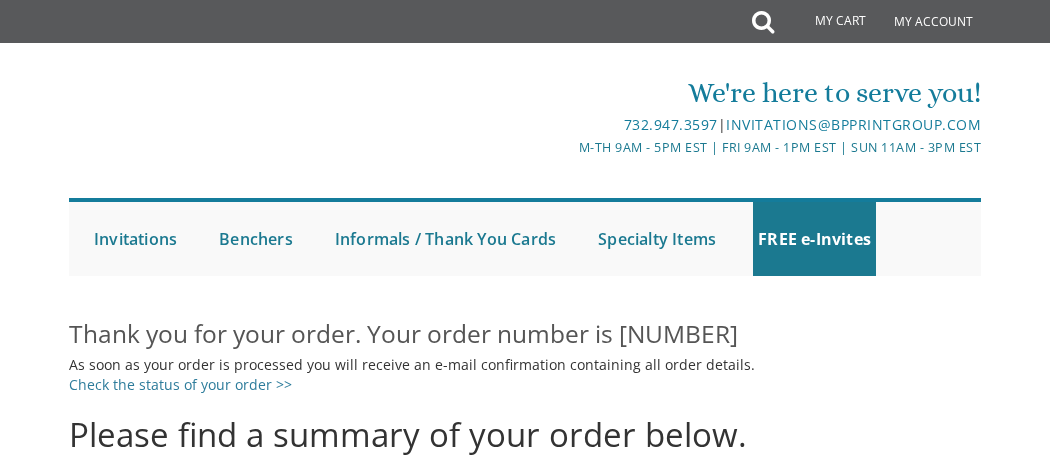 scroll, scrollTop: 0, scrollLeft: 0, axis: both 